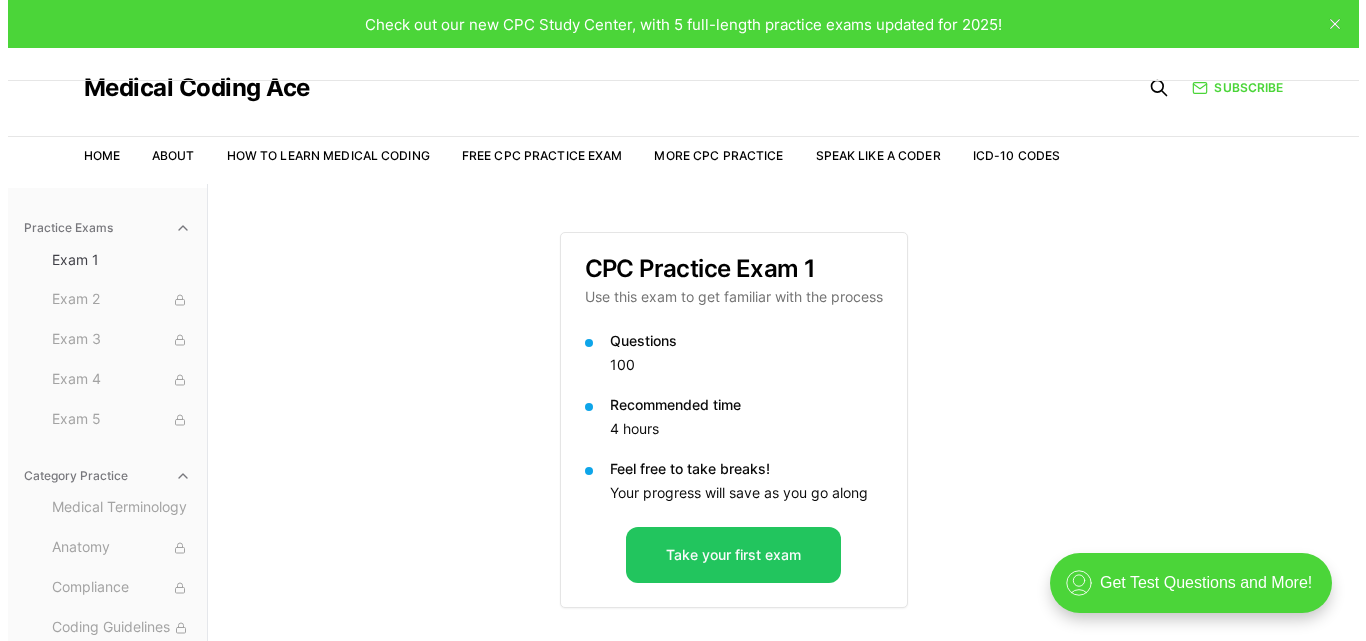 scroll, scrollTop: 0, scrollLeft: 0, axis: both 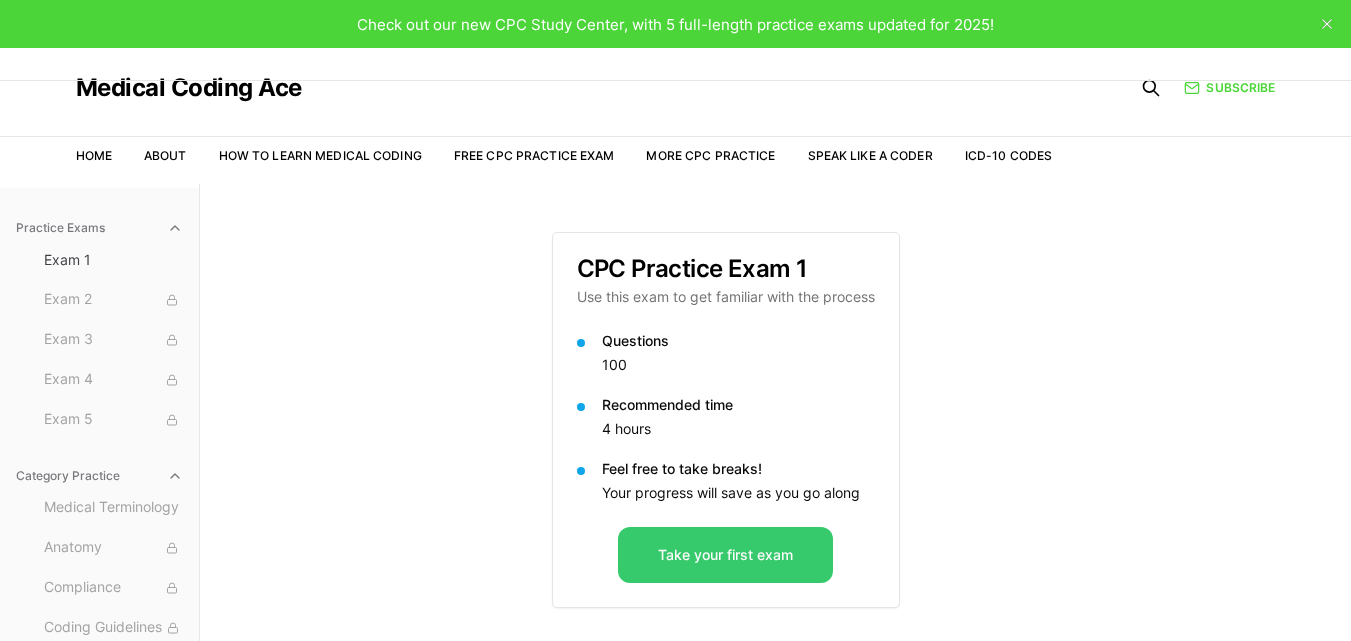 click on "Take your first exam" at bounding box center (725, 555) 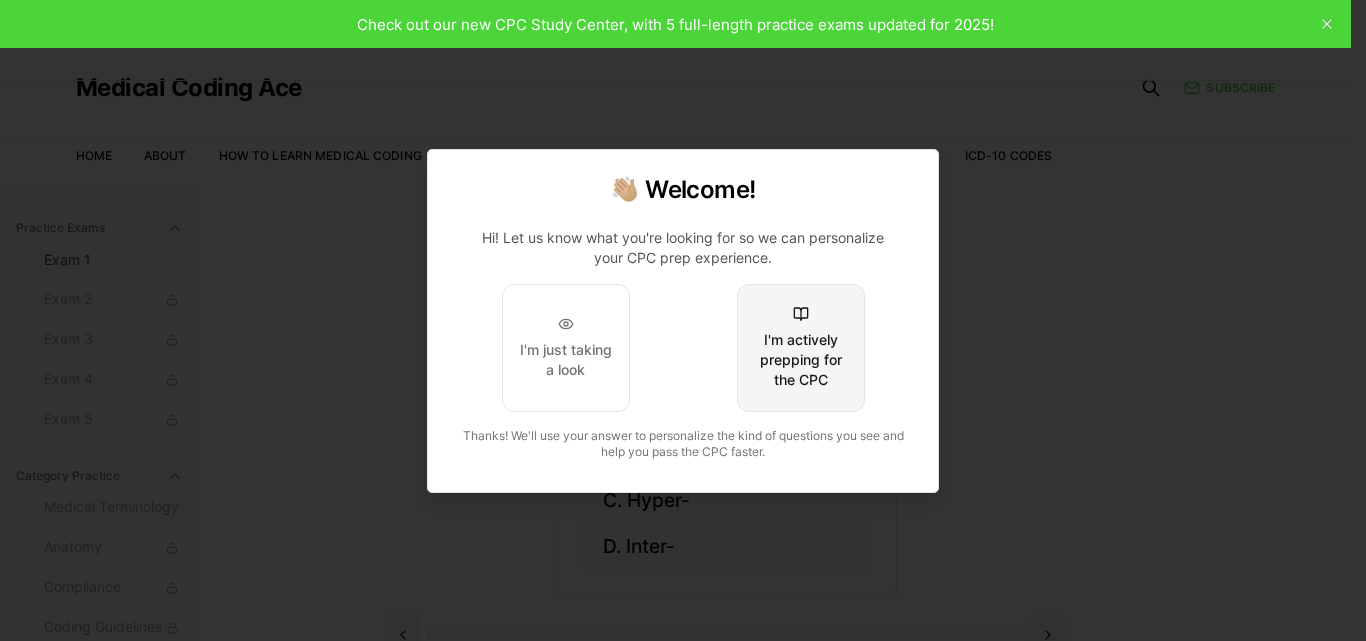 click on "I'm actively prepping for the CPC" at bounding box center [801, 348] 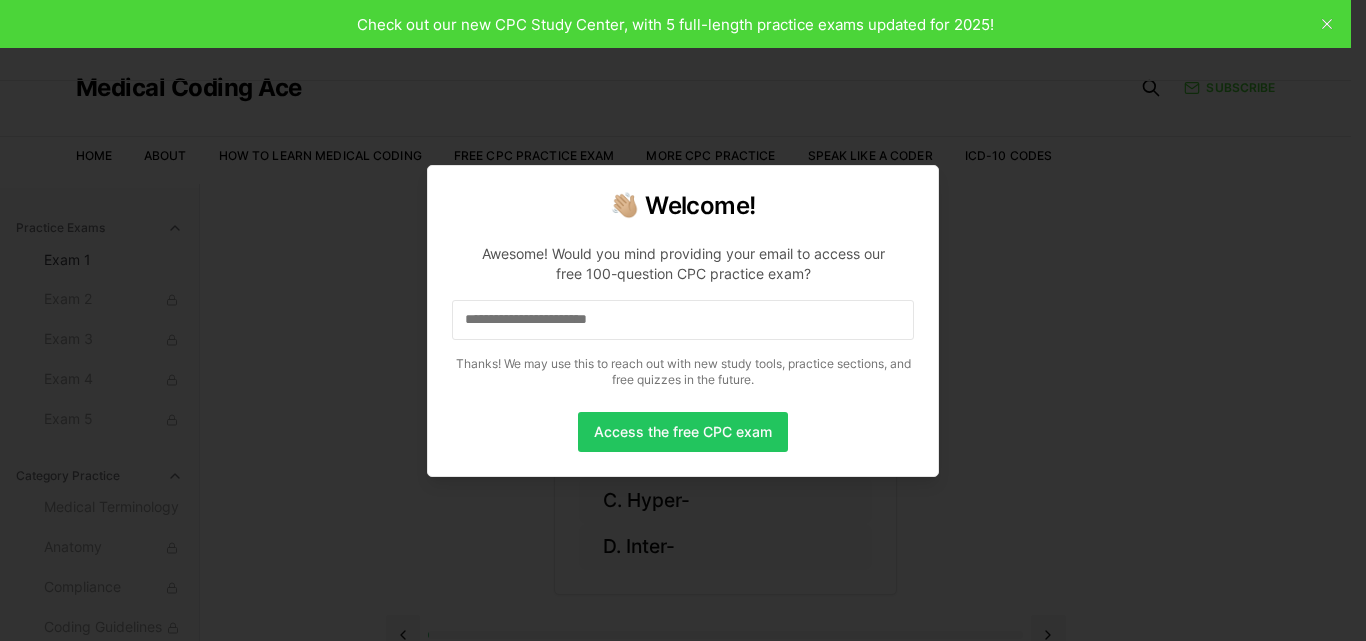 click at bounding box center (683, 320) 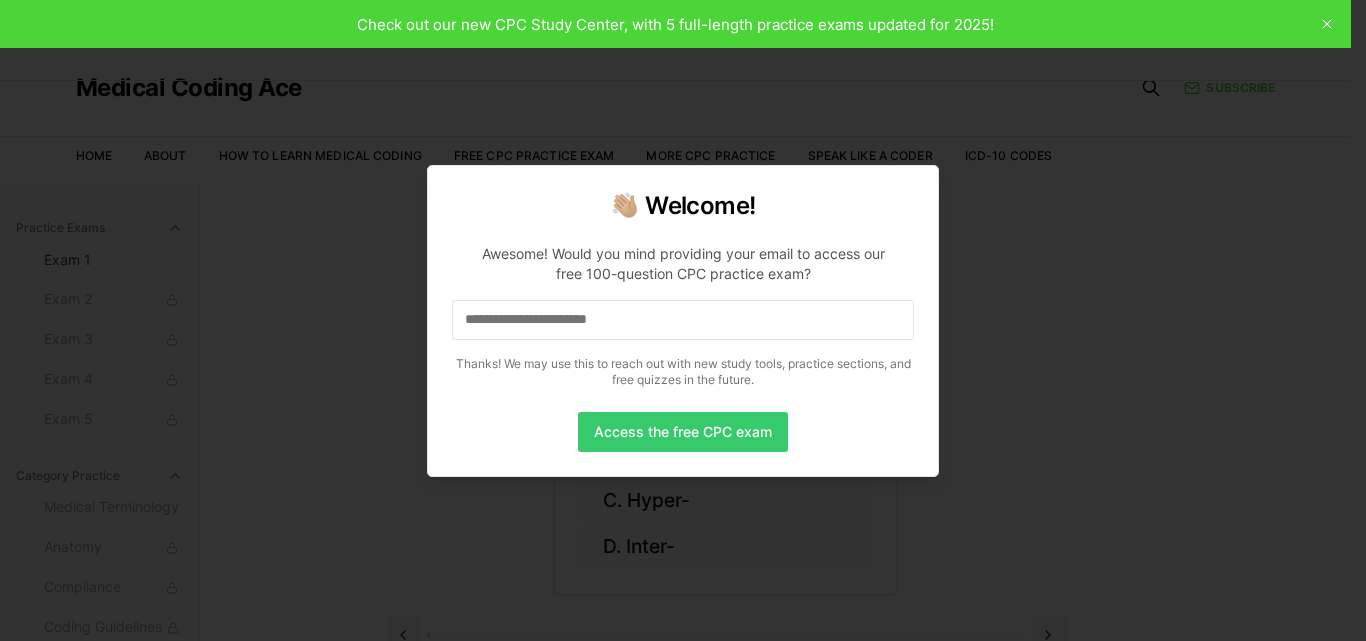 click on "Access the free CPC exam" at bounding box center [683, 432] 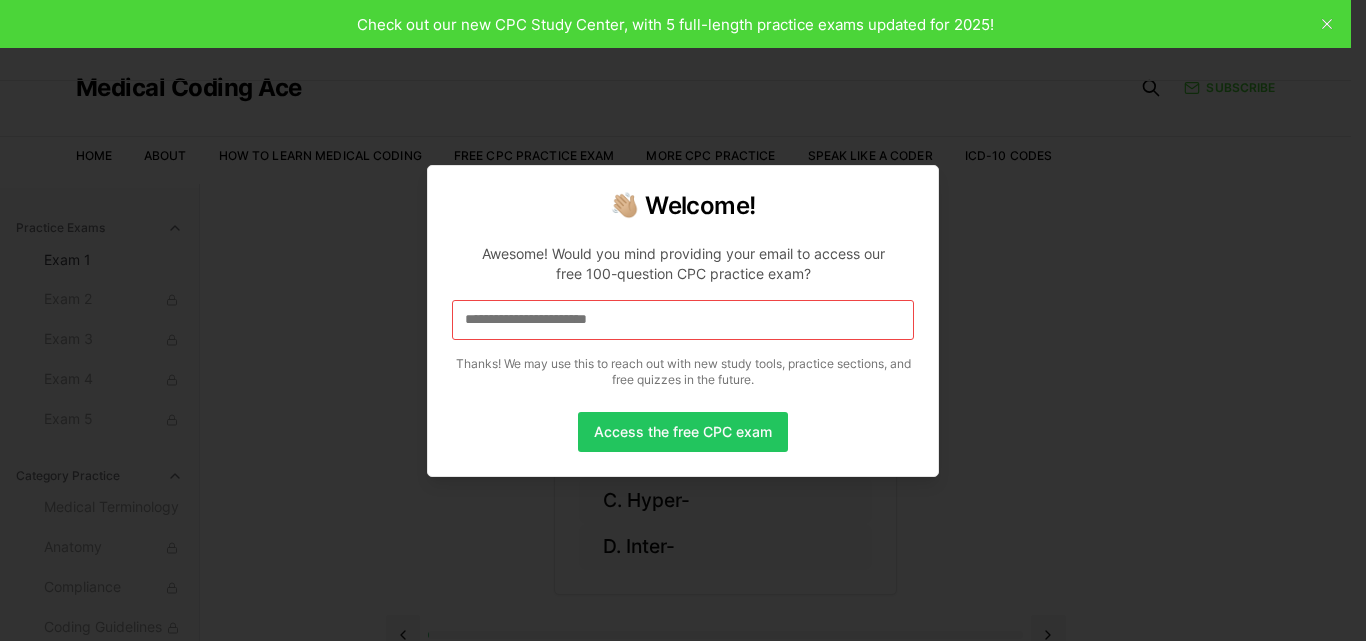 click at bounding box center [683, 320] 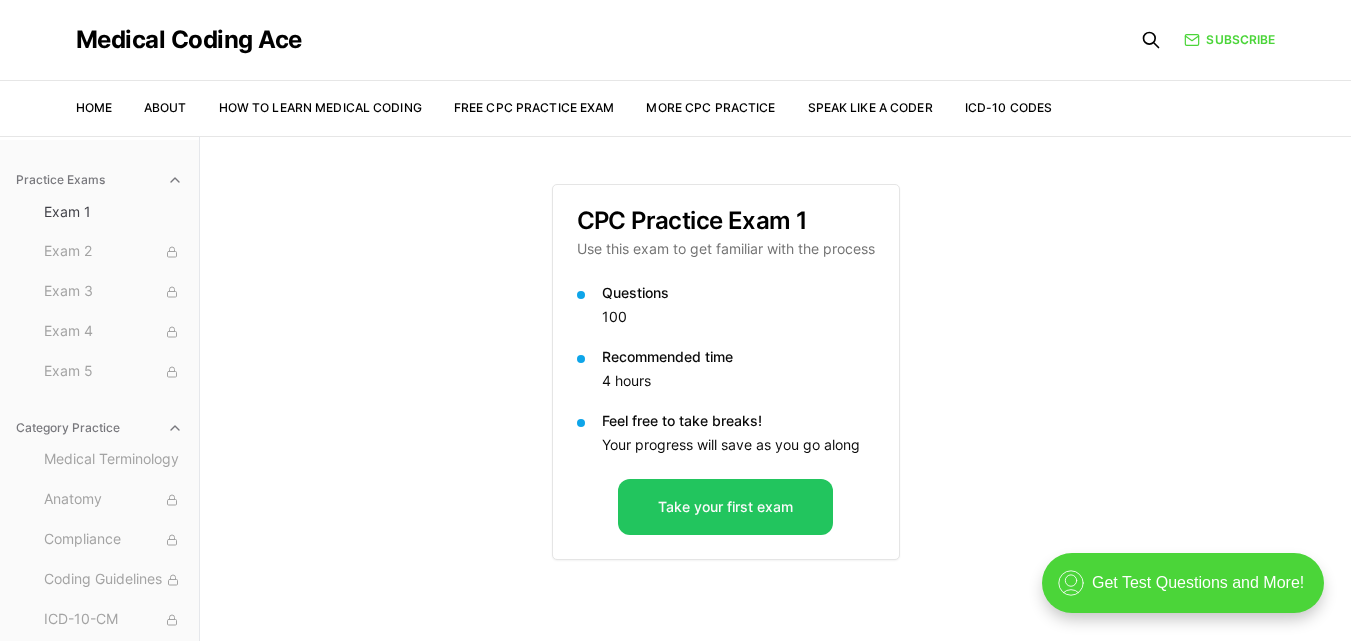 scroll, scrollTop: 0, scrollLeft: 0, axis: both 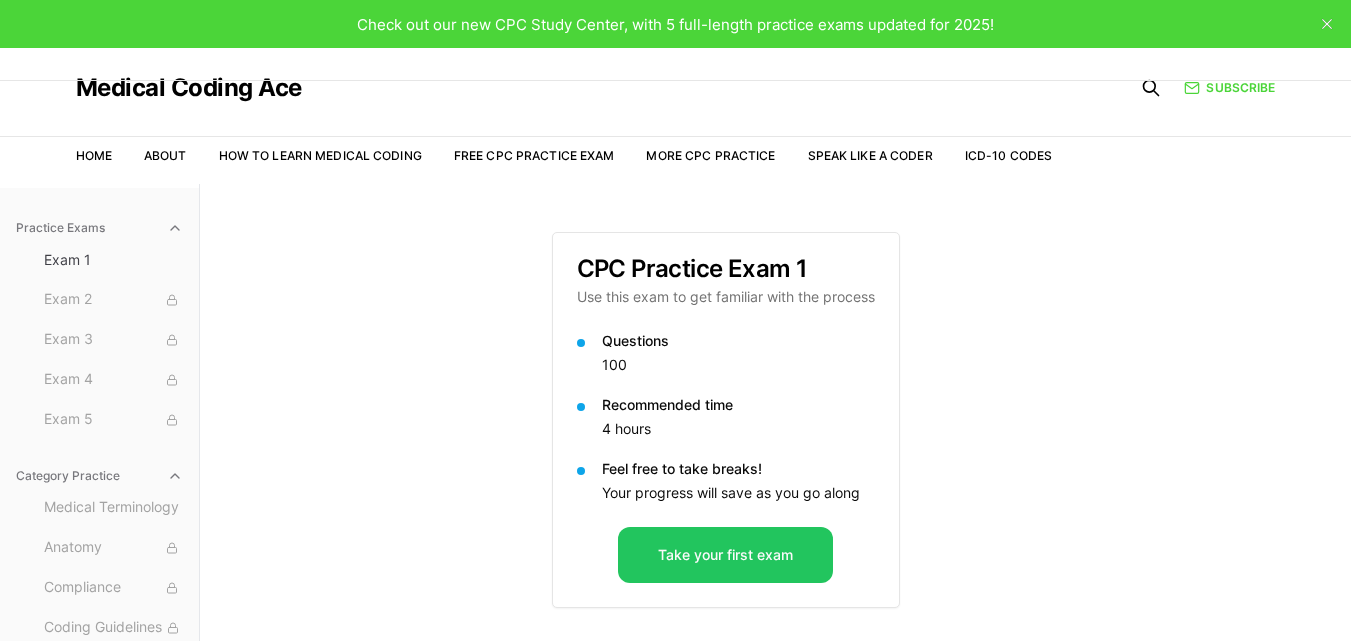 click on "Check out our new CPC Study Center, with 5 full-length practice exams updated for 2025!" at bounding box center (675, 24) 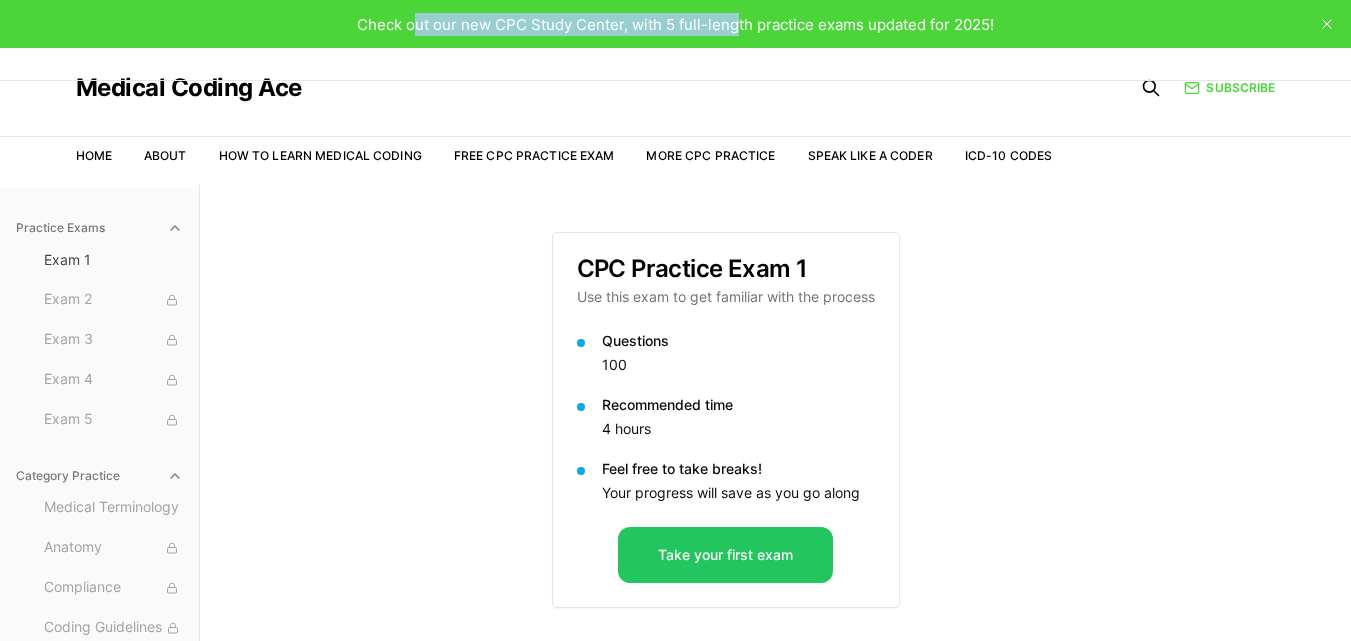 drag, startPoint x: 414, startPoint y: 20, endPoint x: 734, endPoint y: 2, distance: 320.50586 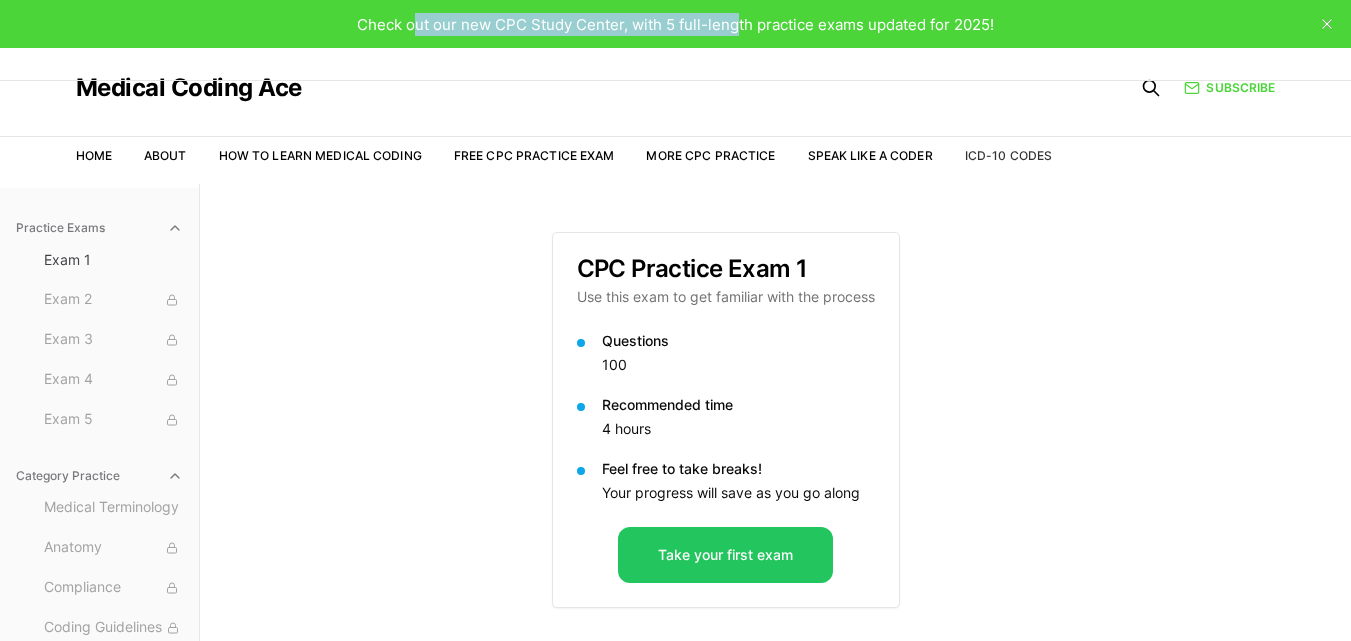 click on "ICD-10 Codes" at bounding box center (1008, 155) 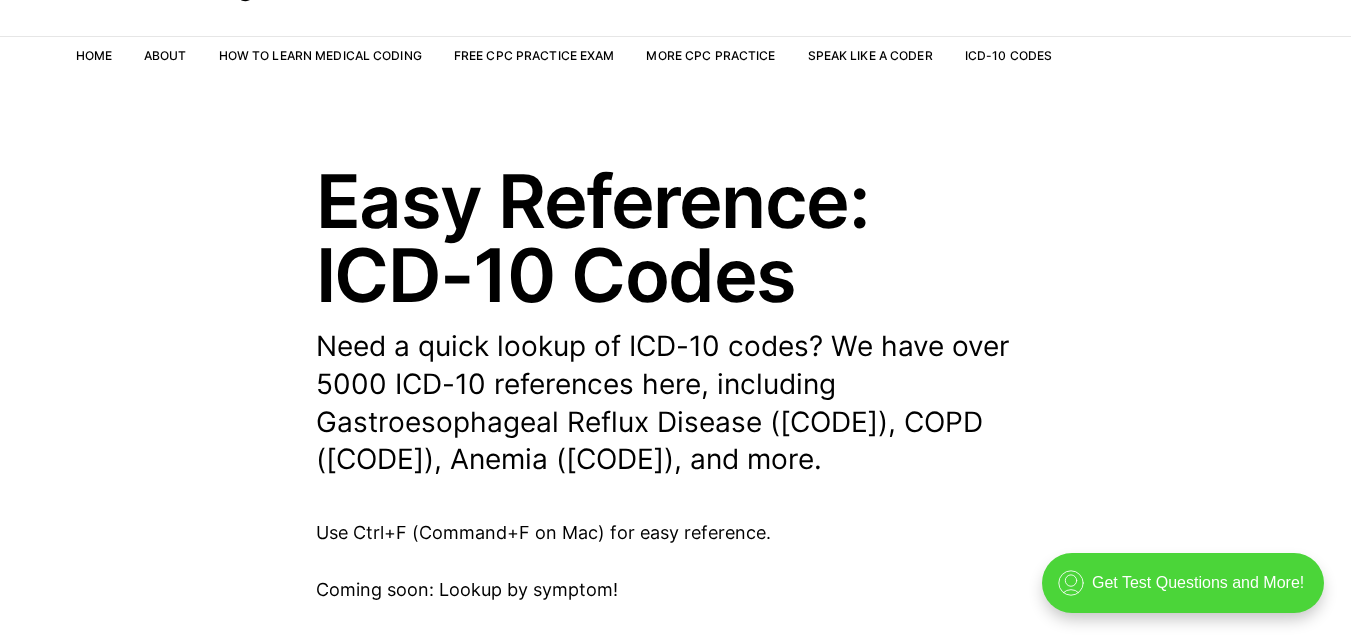 scroll, scrollTop: 0, scrollLeft: 0, axis: both 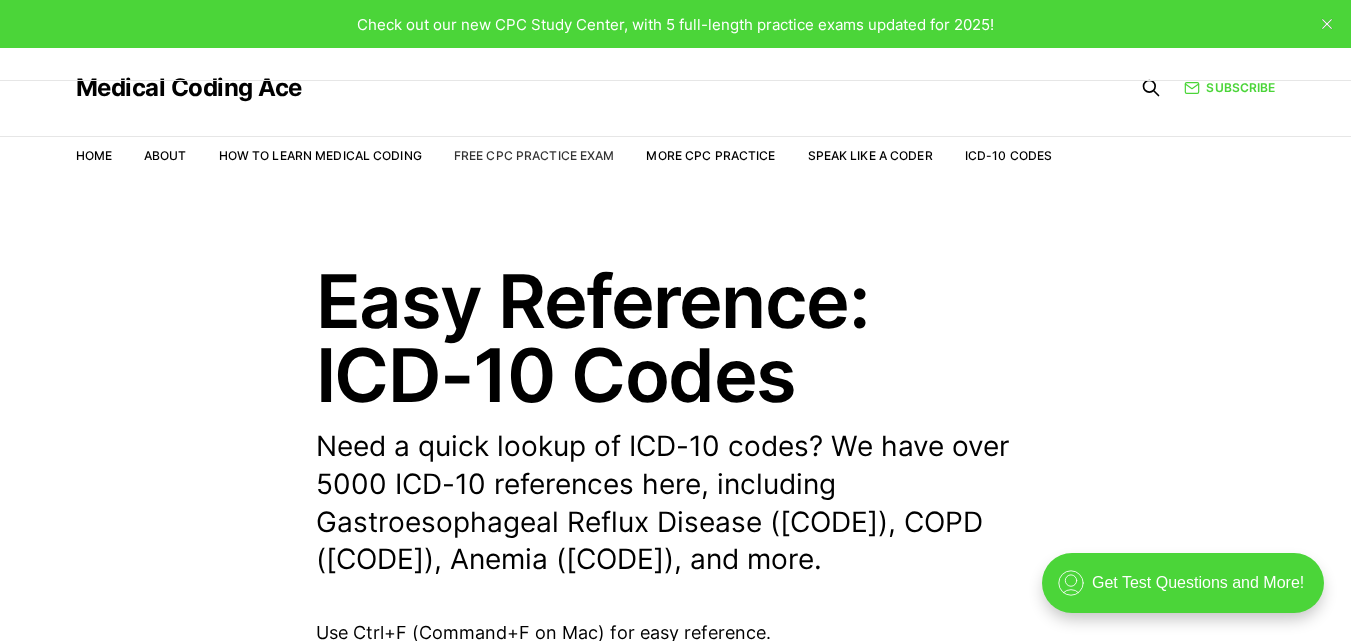 click on "Free CPC Practice Exam" at bounding box center [534, 155] 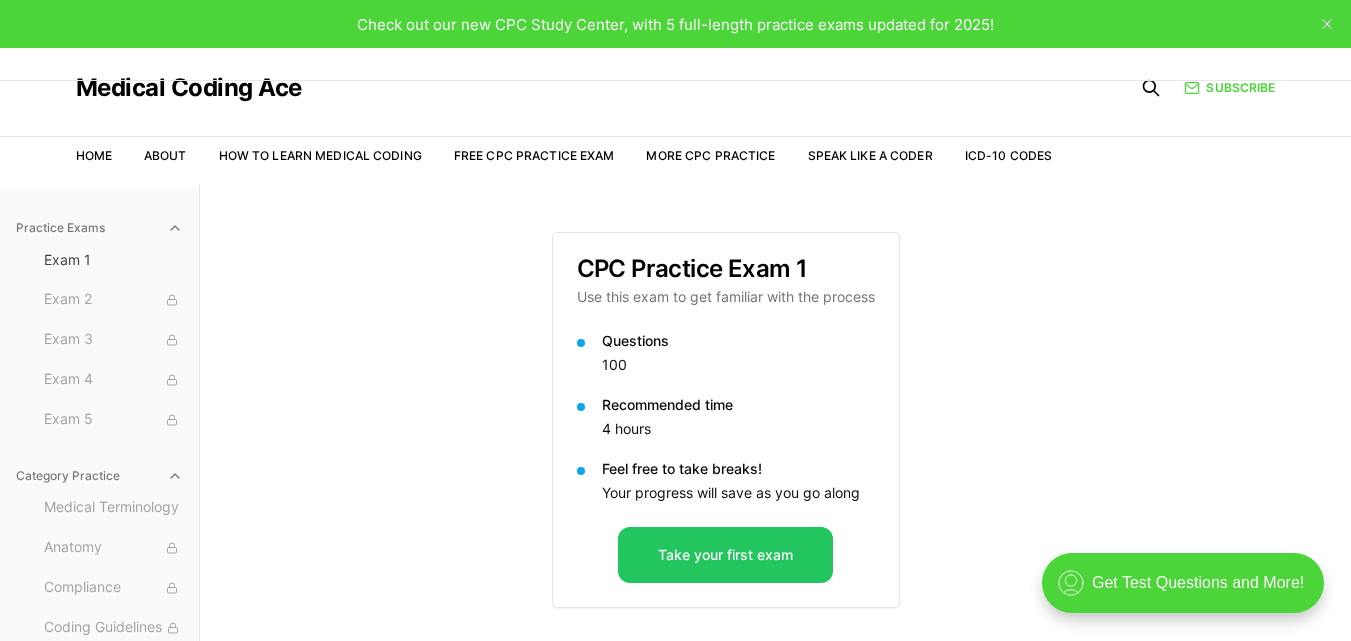 scroll, scrollTop: 0, scrollLeft: 0, axis: both 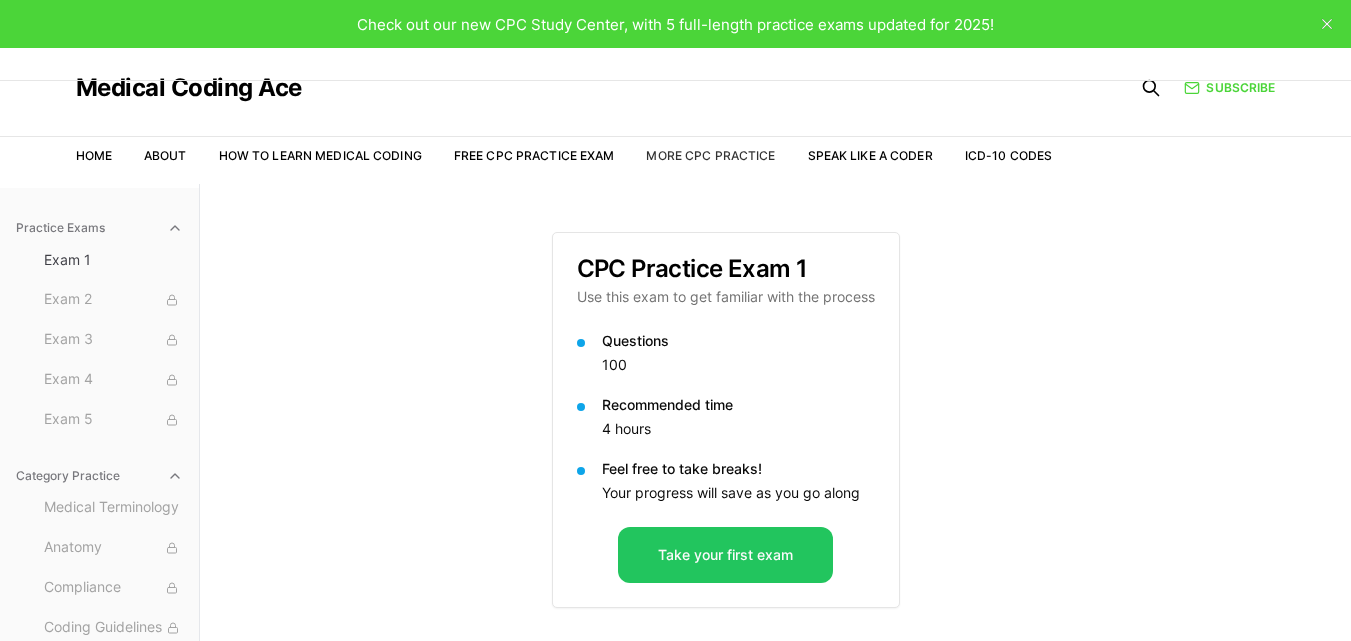 click on "More CPC Practice" at bounding box center [710, 155] 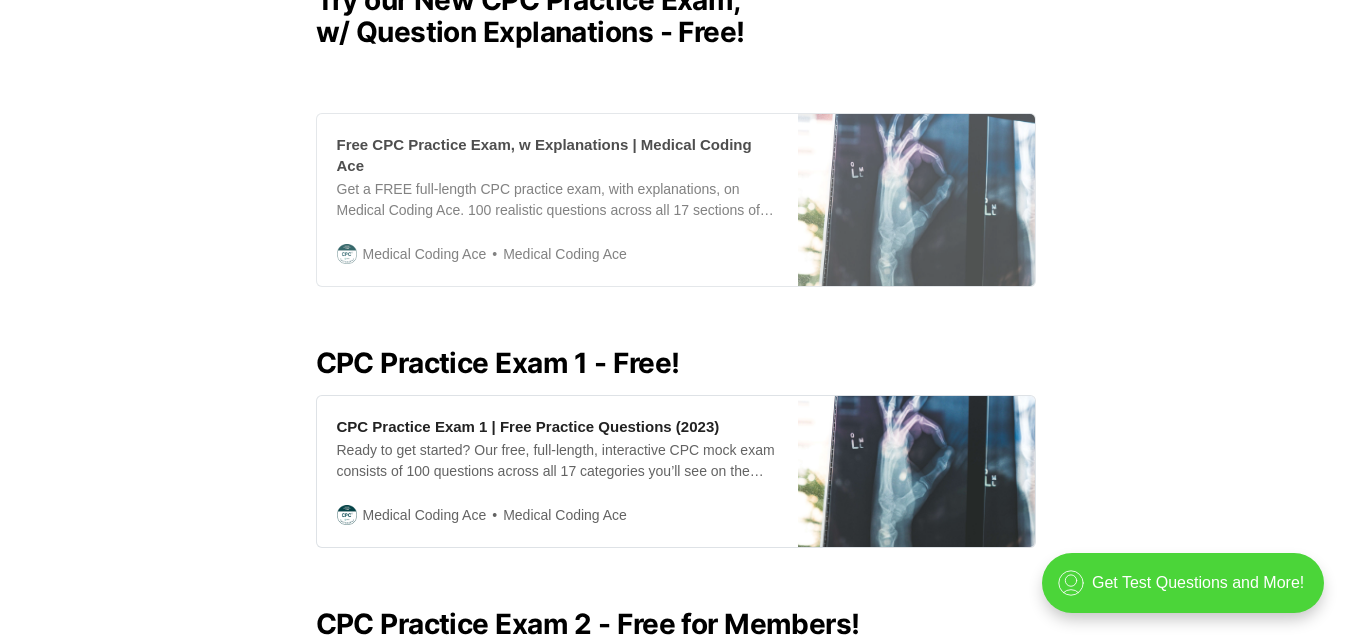 scroll, scrollTop: 400, scrollLeft: 0, axis: vertical 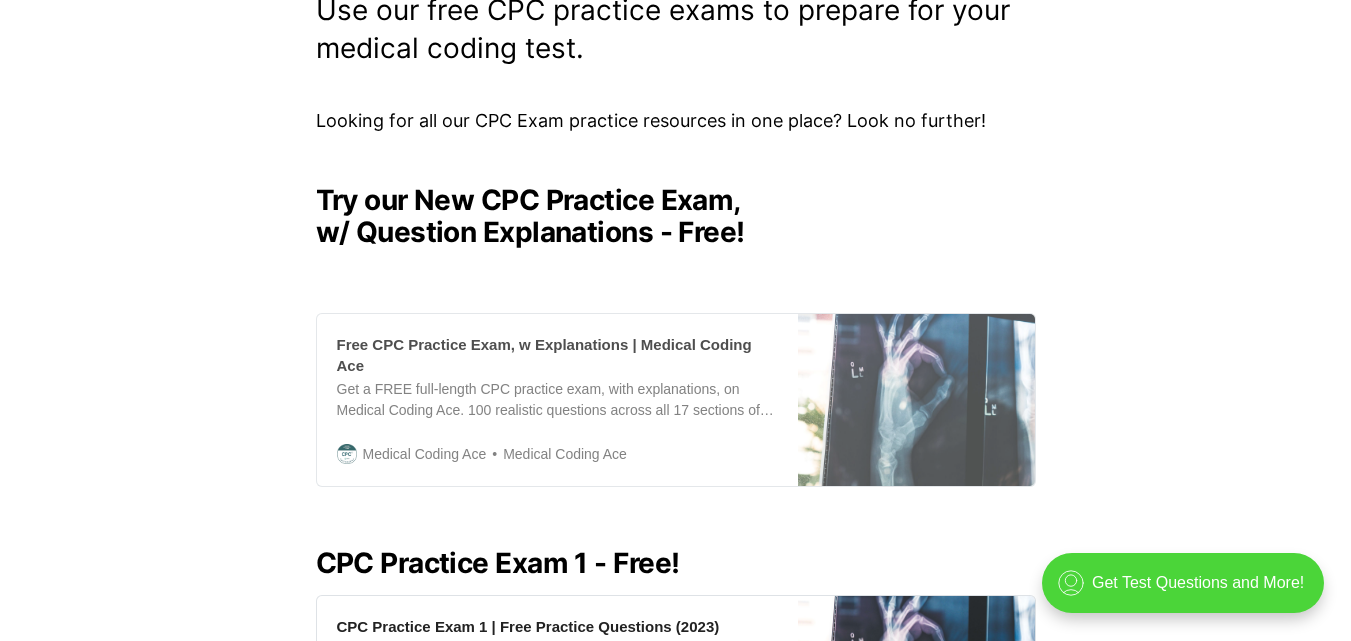 click on "Medical Coding Ace" at bounding box center (556, 454) 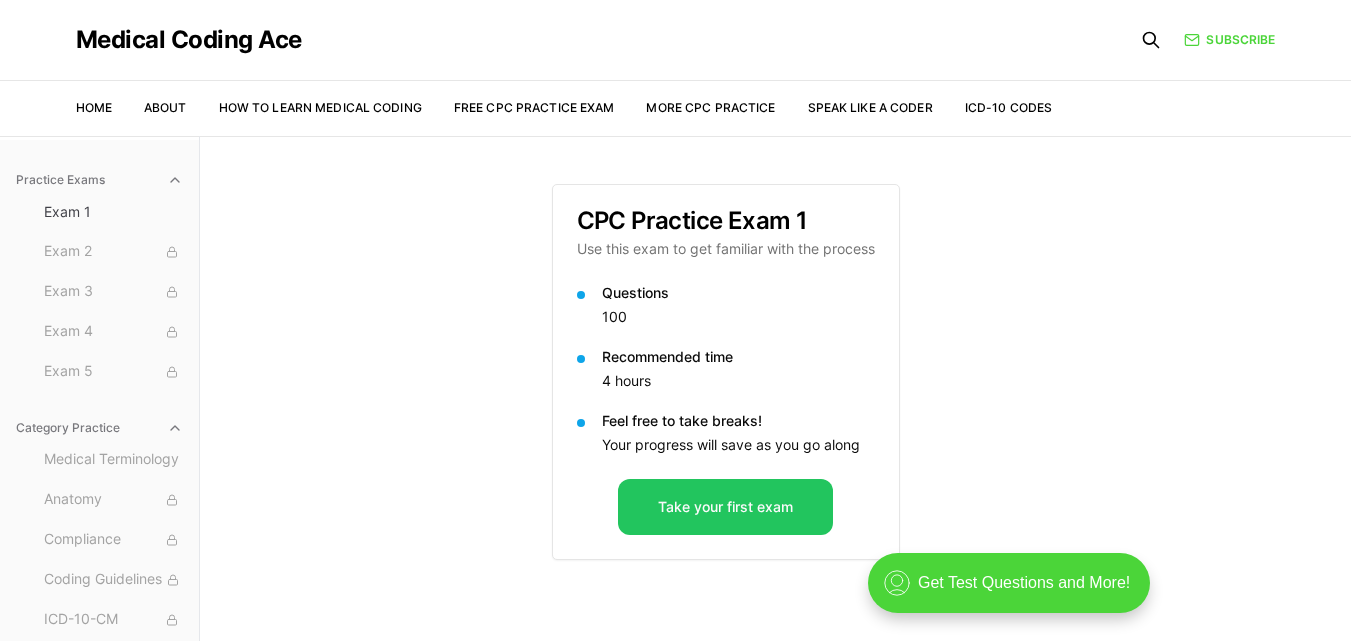 scroll, scrollTop: 0, scrollLeft: 0, axis: both 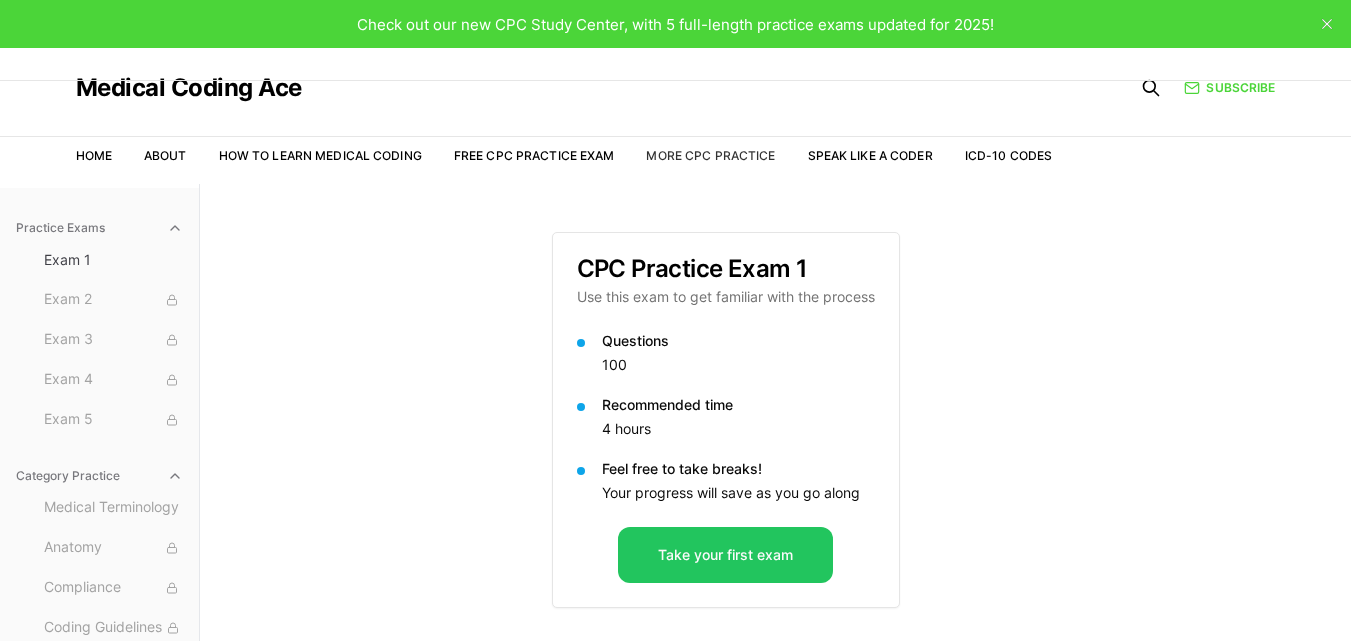 click on "More CPC Practice" at bounding box center [710, 155] 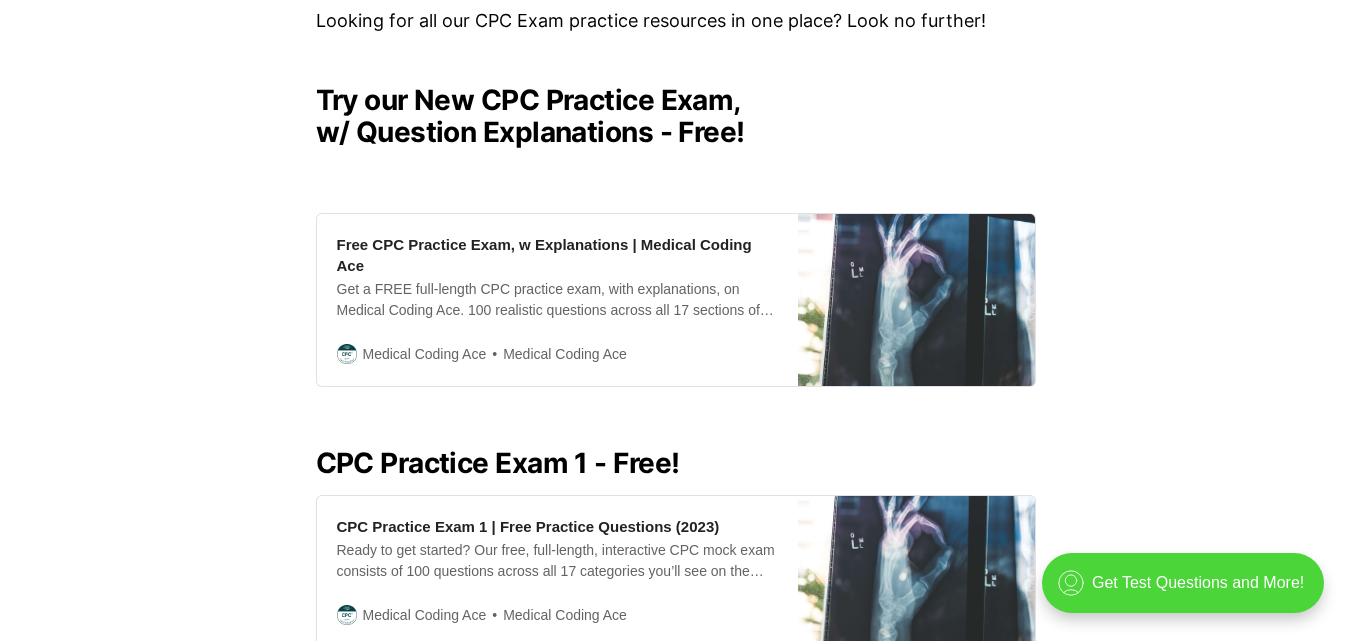 scroll, scrollTop: 800, scrollLeft: 0, axis: vertical 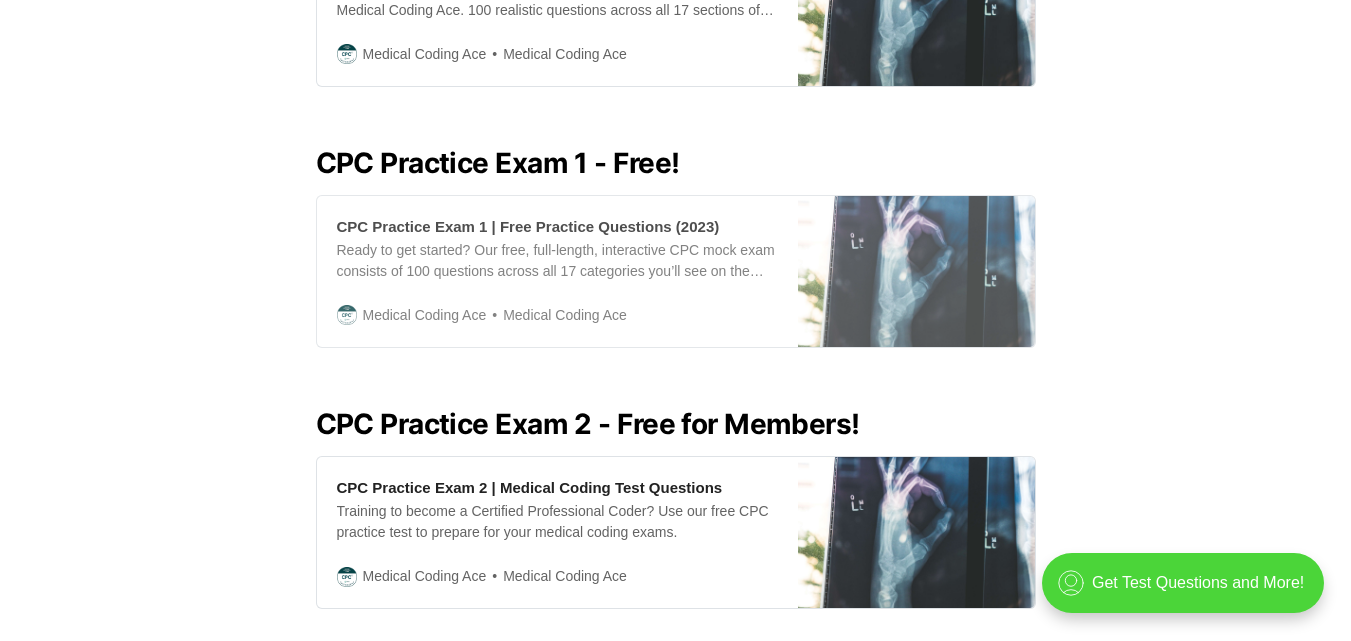 click on "Medical Coding Ace" at bounding box center [556, 315] 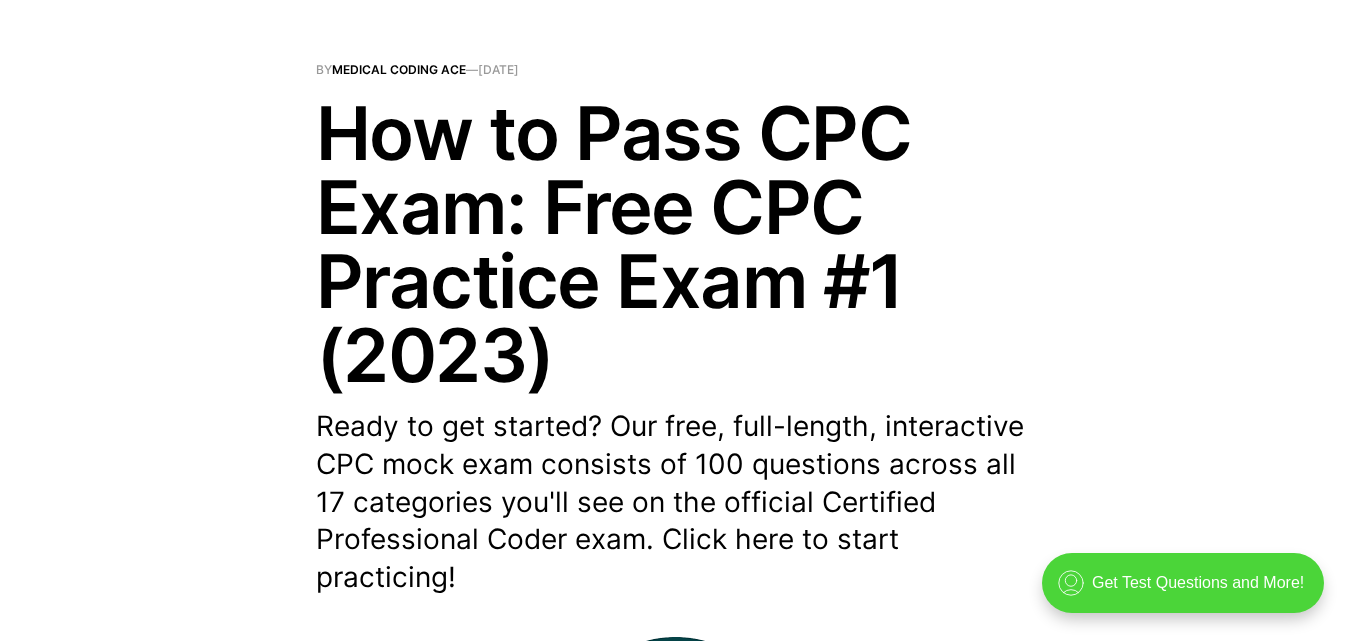 scroll, scrollTop: 0, scrollLeft: 0, axis: both 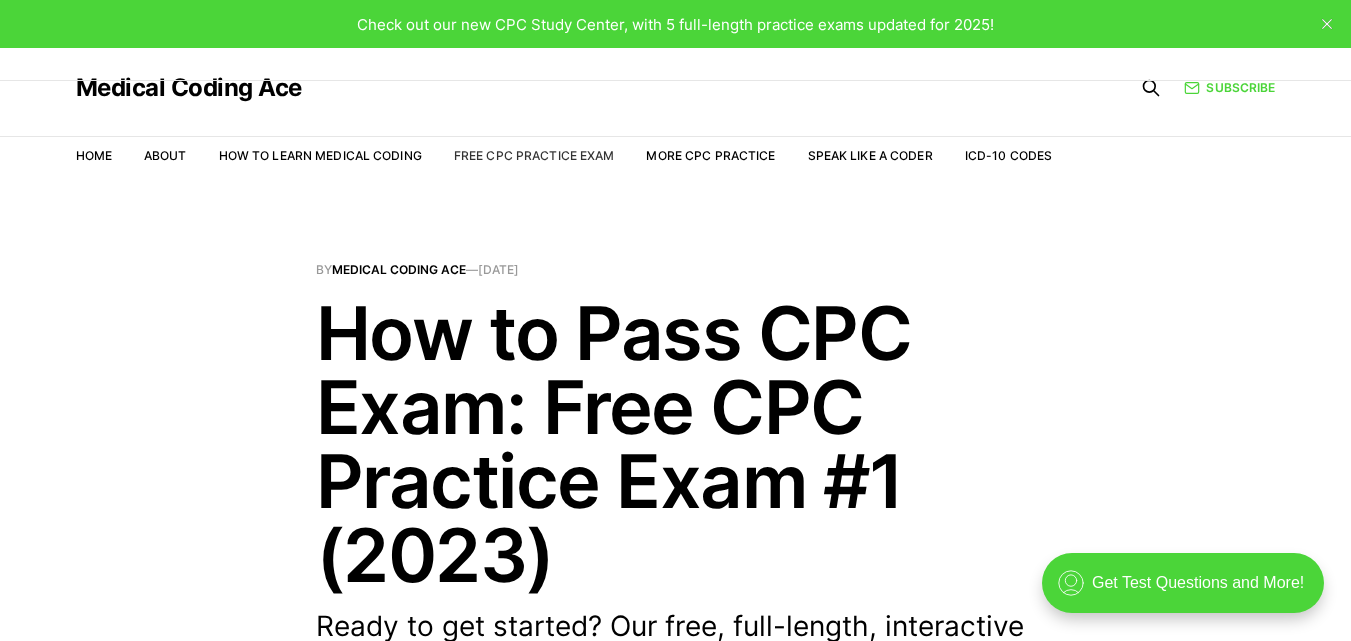 click on "Free CPC Practice Exam" at bounding box center (534, 155) 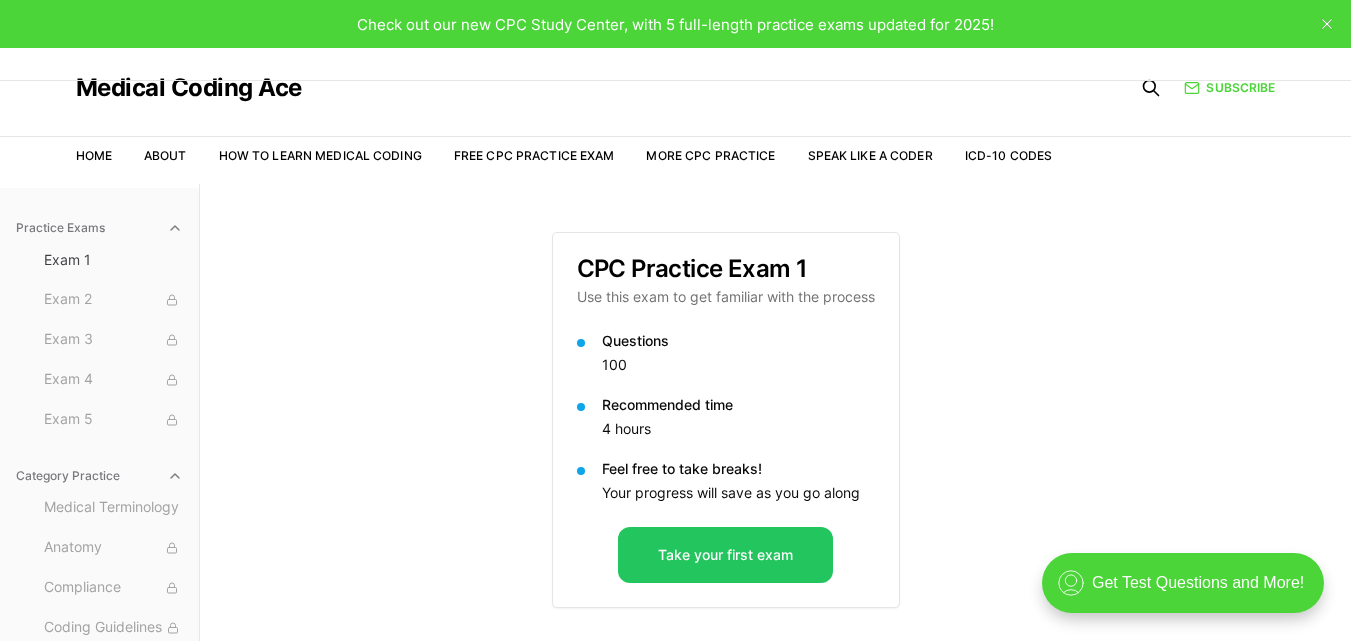 scroll, scrollTop: 0, scrollLeft: 0, axis: both 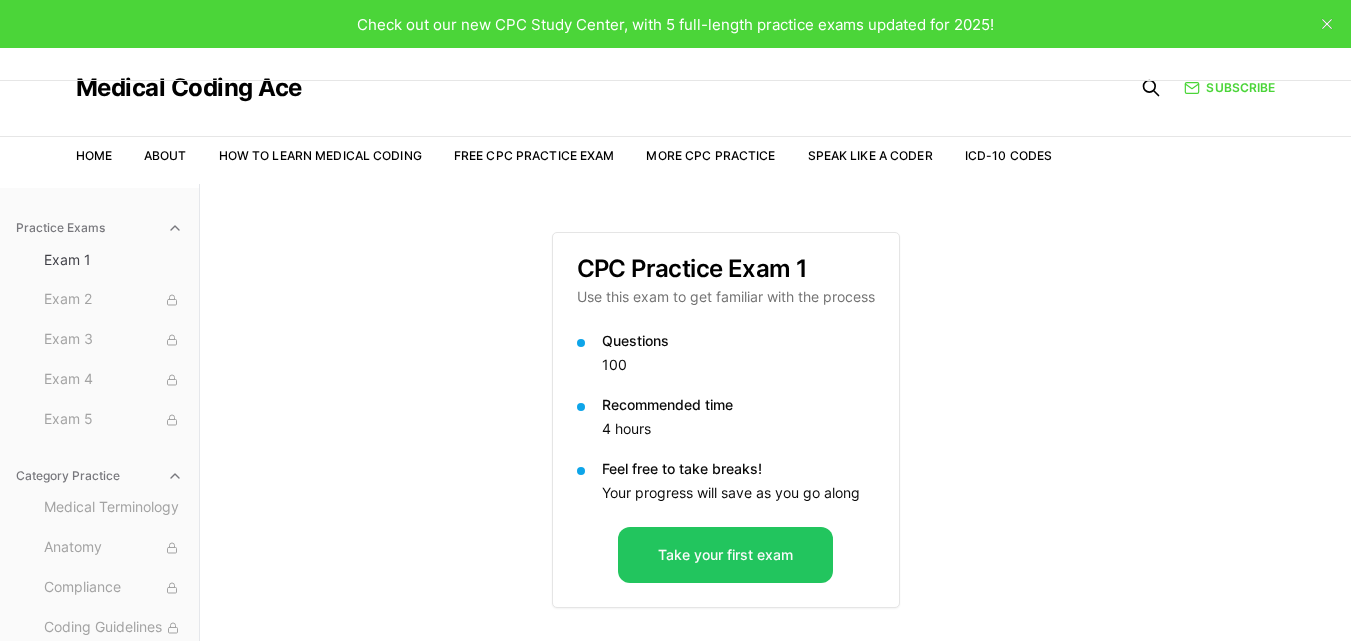 click on "Medical Coding Ace" at bounding box center [564, 88] 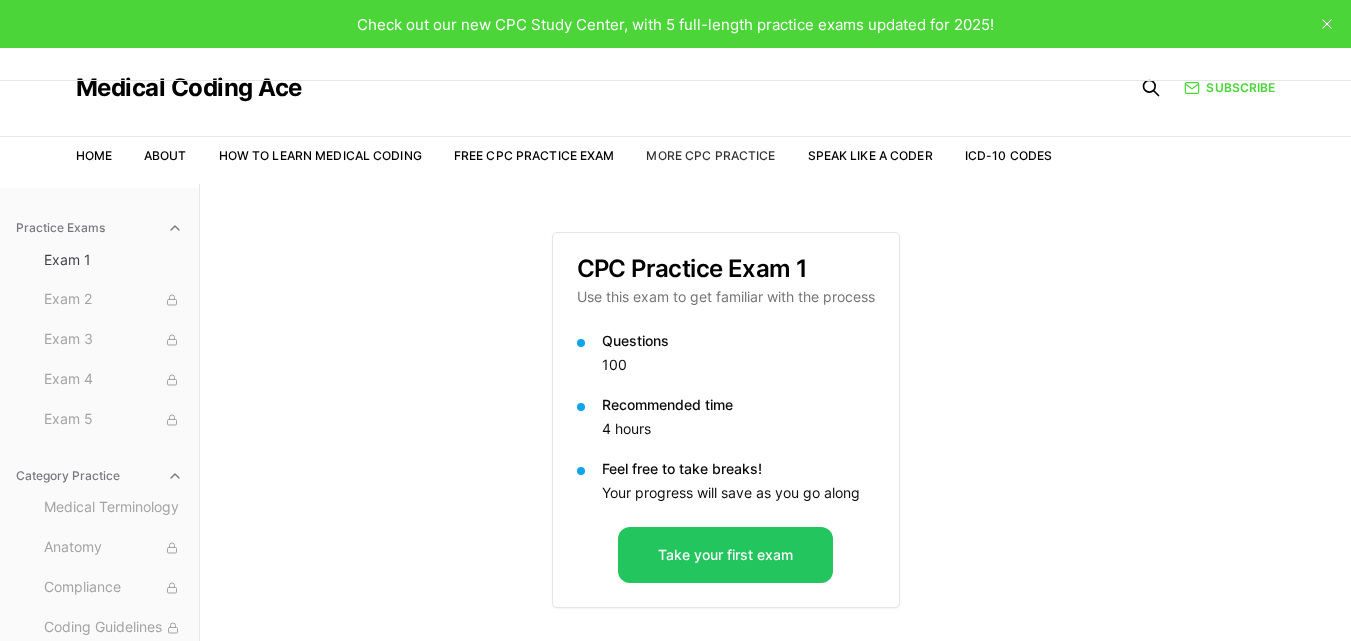 click on "More CPC Practice" at bounding box center [710, 155] 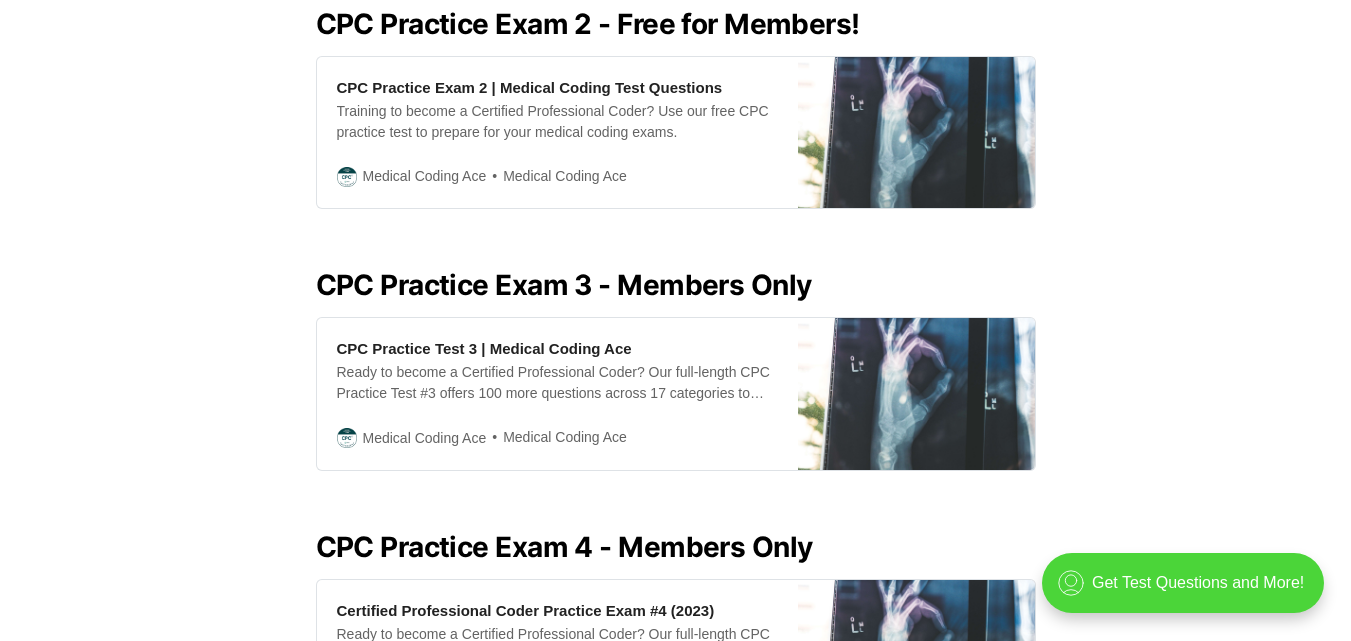 scroll, scrollTop: 1100, scrollLeft: 0, axis: vertical 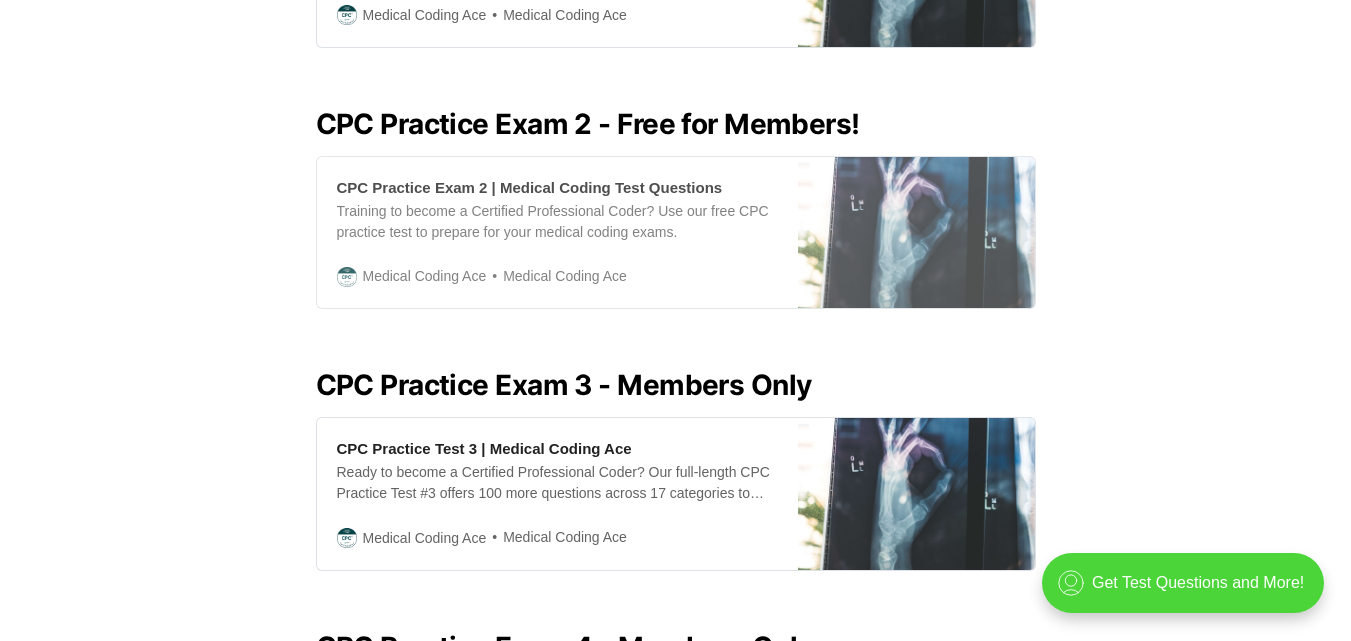 click on "Medical Coding Ace" at bounding box center (556, 276) 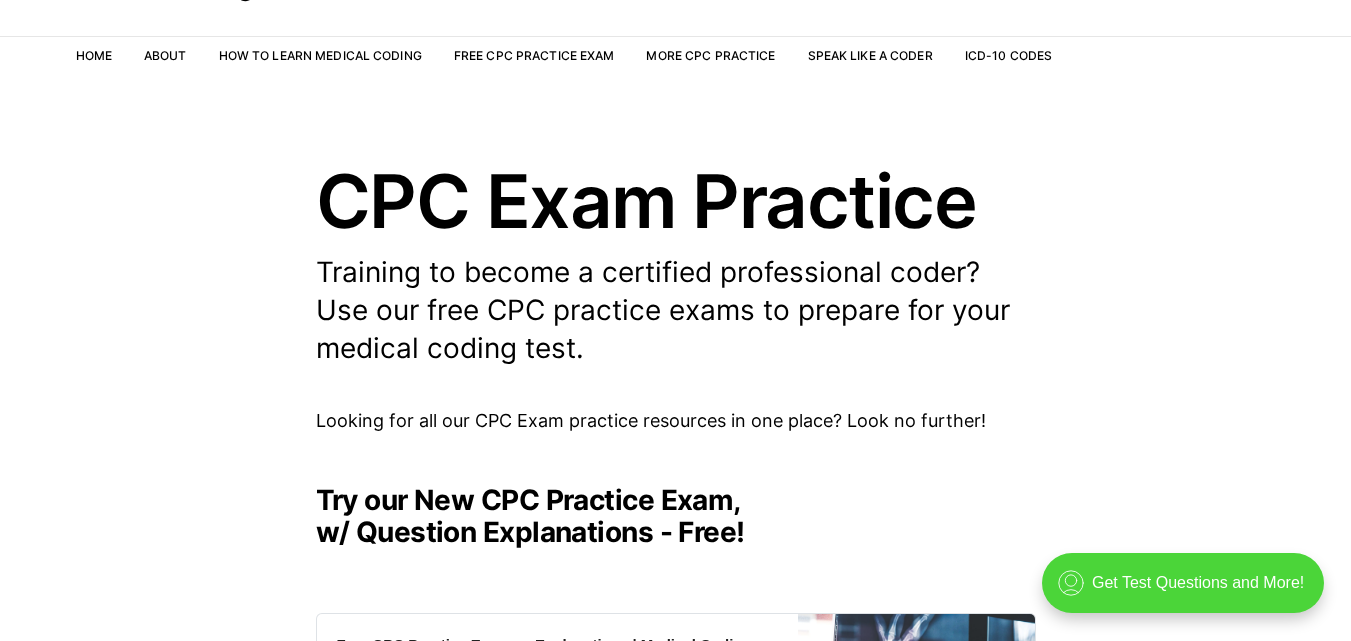 scroll, scrollTop: 0, scrollLeft: 0, axis: both 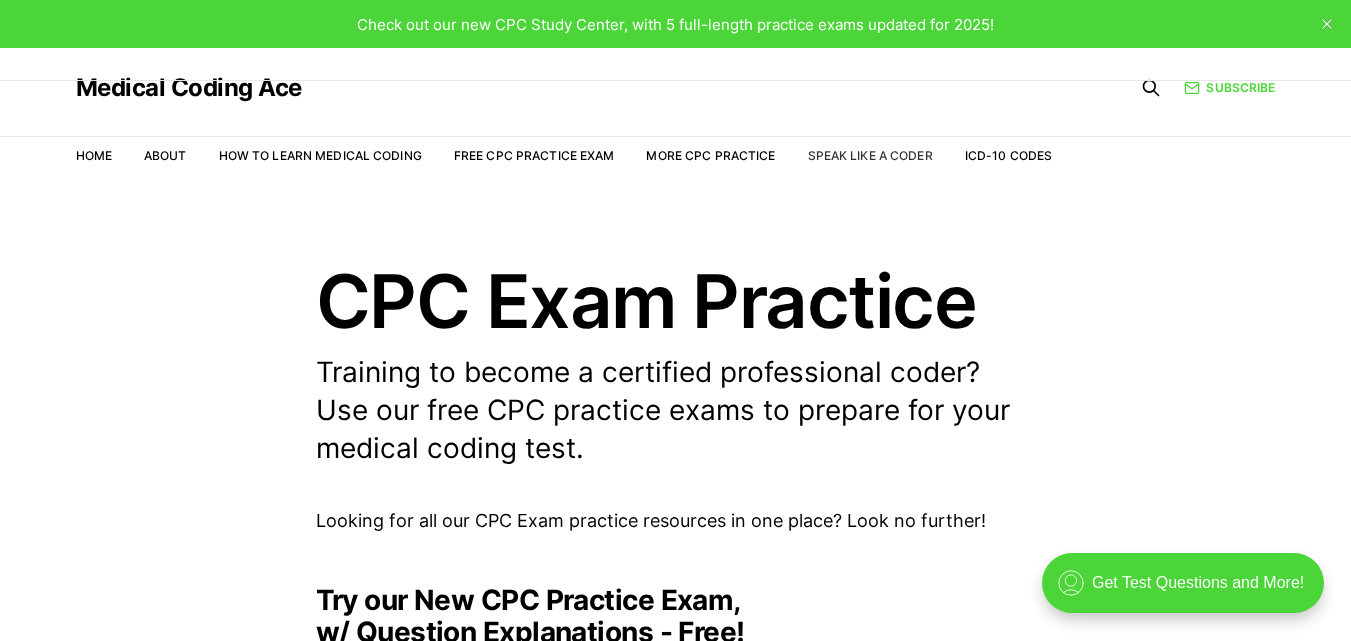 click on "Speak Like a Coder" at bounding box center (870, 155) 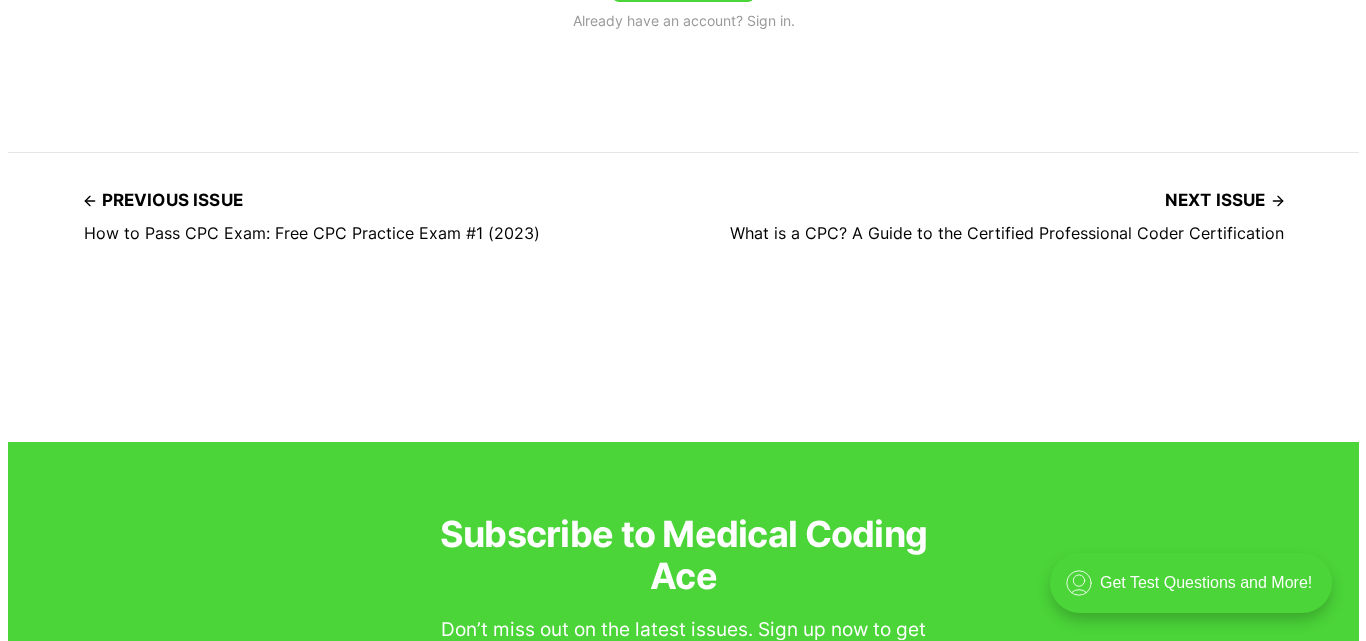 scroll, scrollTop: 1600, scrollLeft: 0, axis: vertical 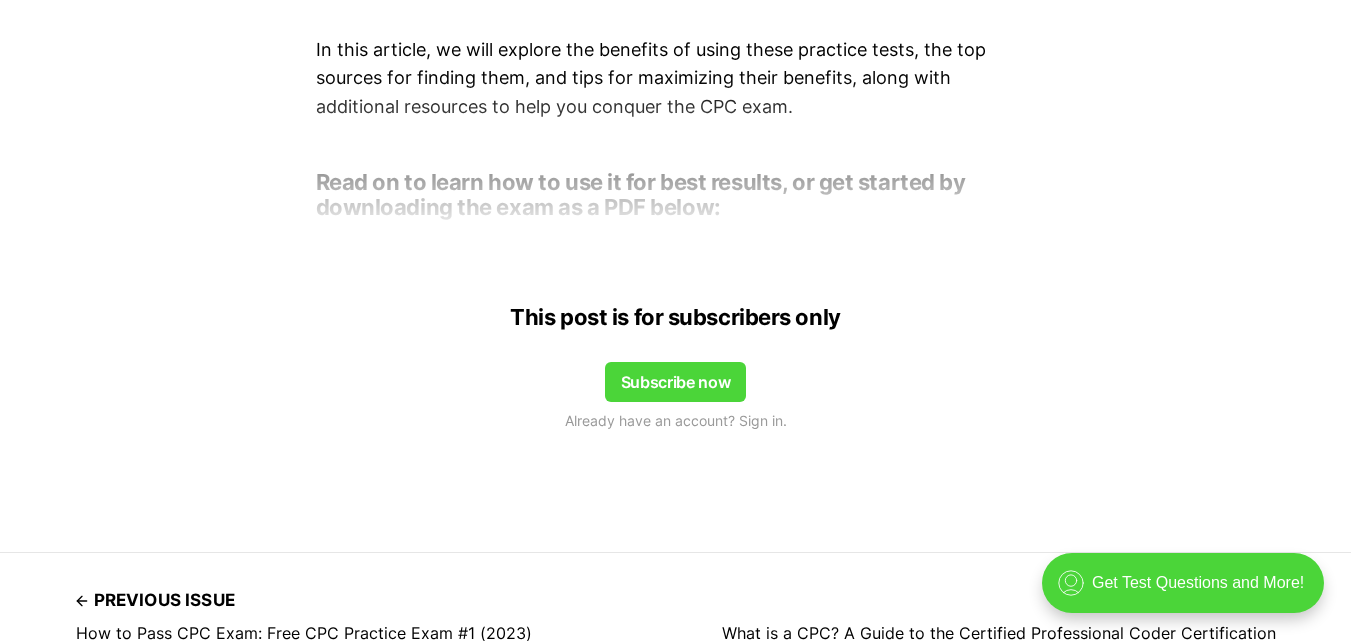 click on "Subscribe now" at bounding box center (676, 382) 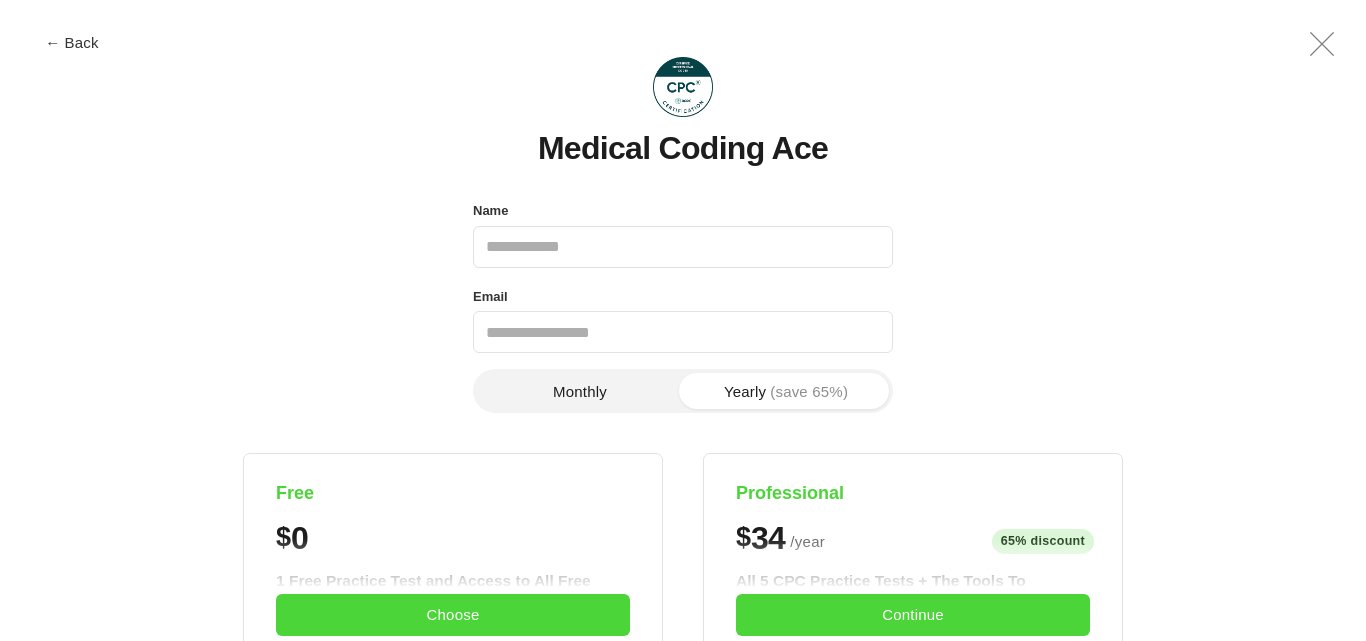 scroll, scrollTop: 0, scrollLeft: 0, axis: both 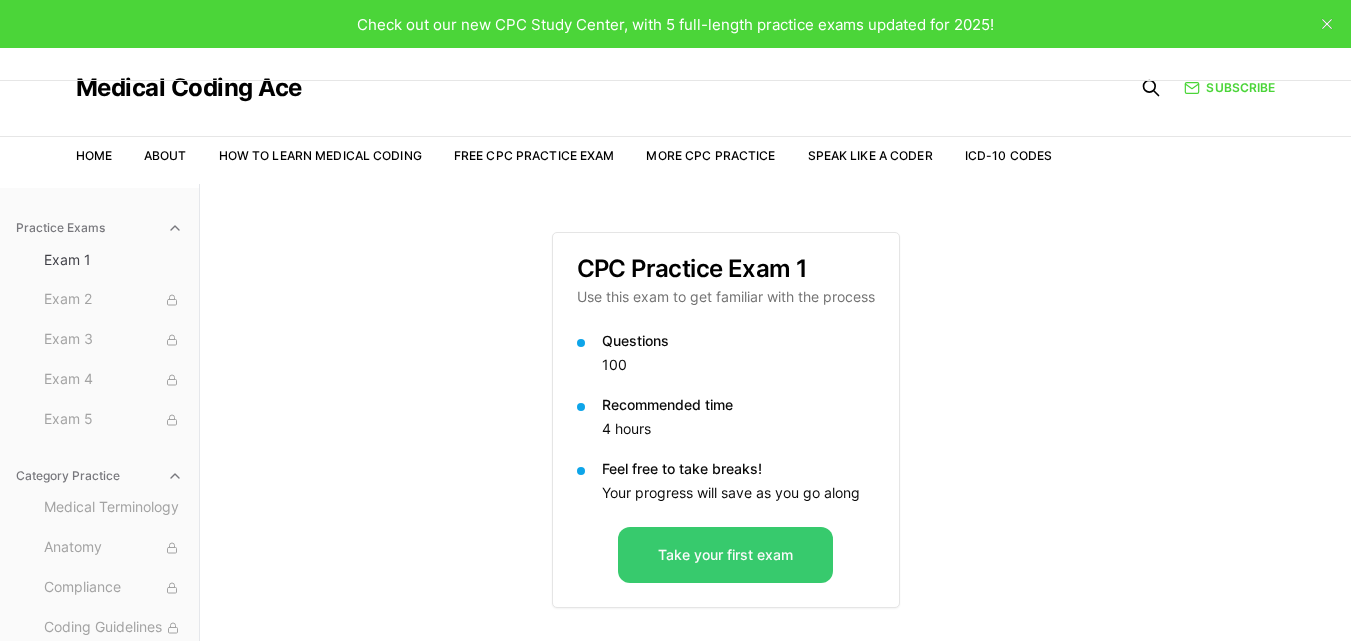 click on "Take your first exam" at bounding box center [725, 555] 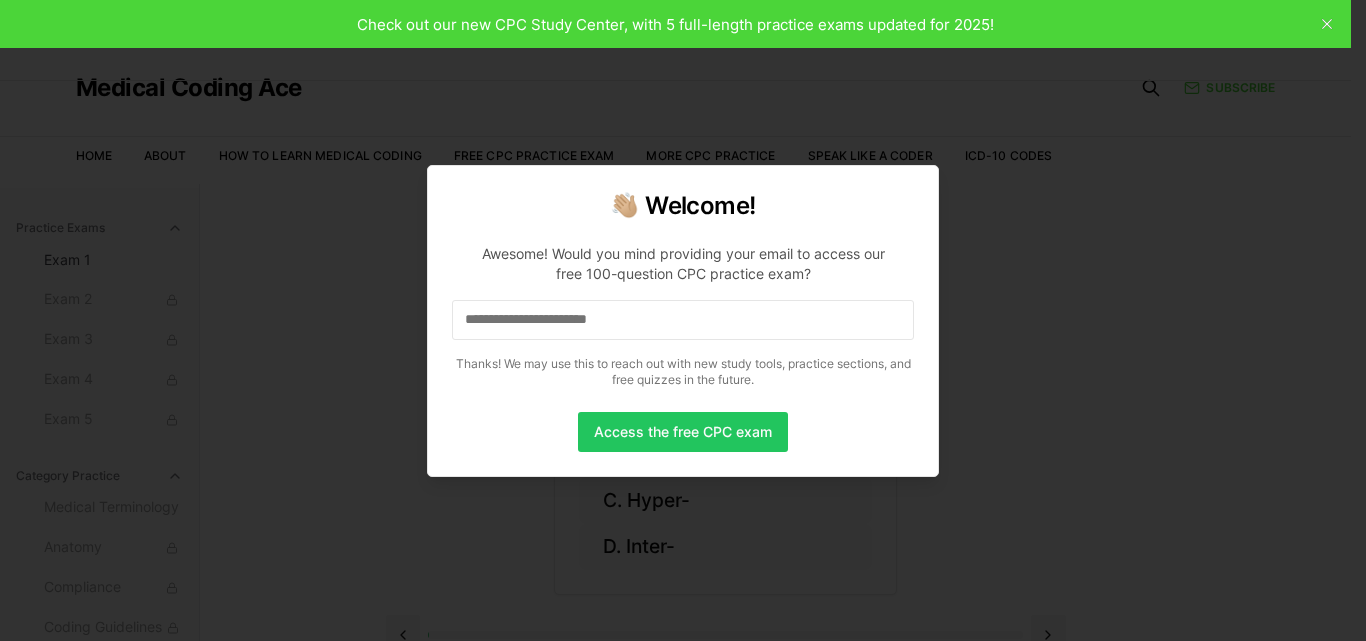 click at bounding box center (683, 320) 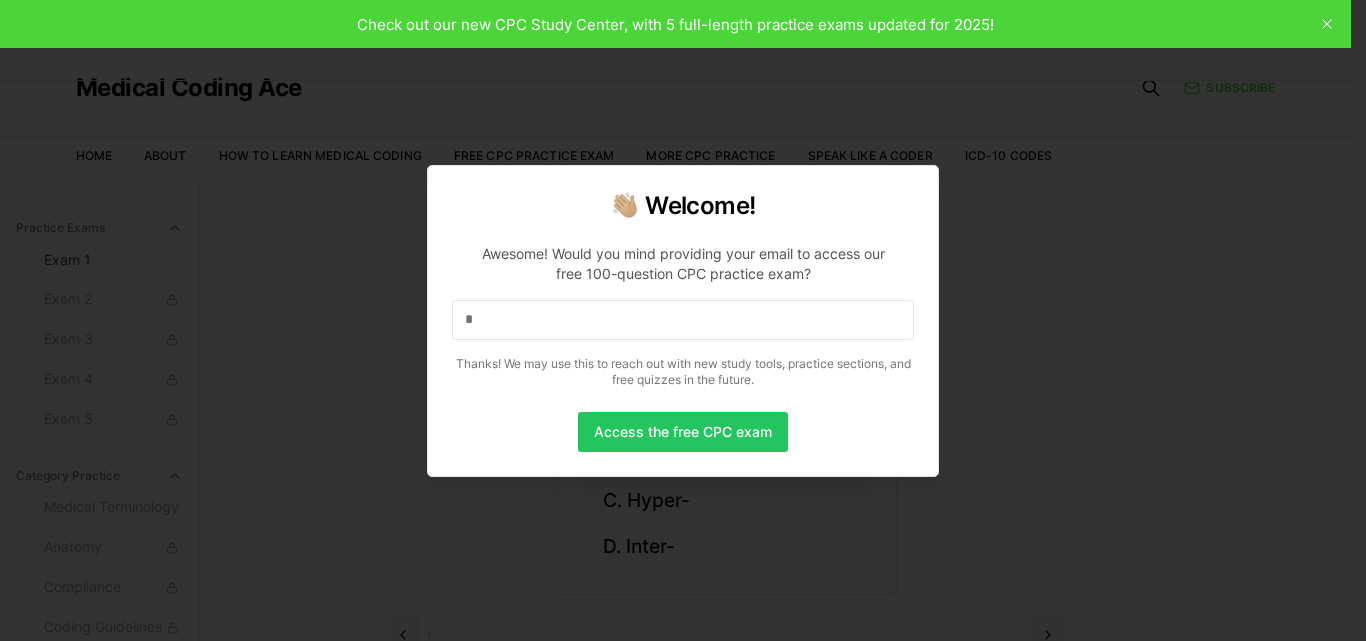 click on "*" at bounding box center [683, 320] 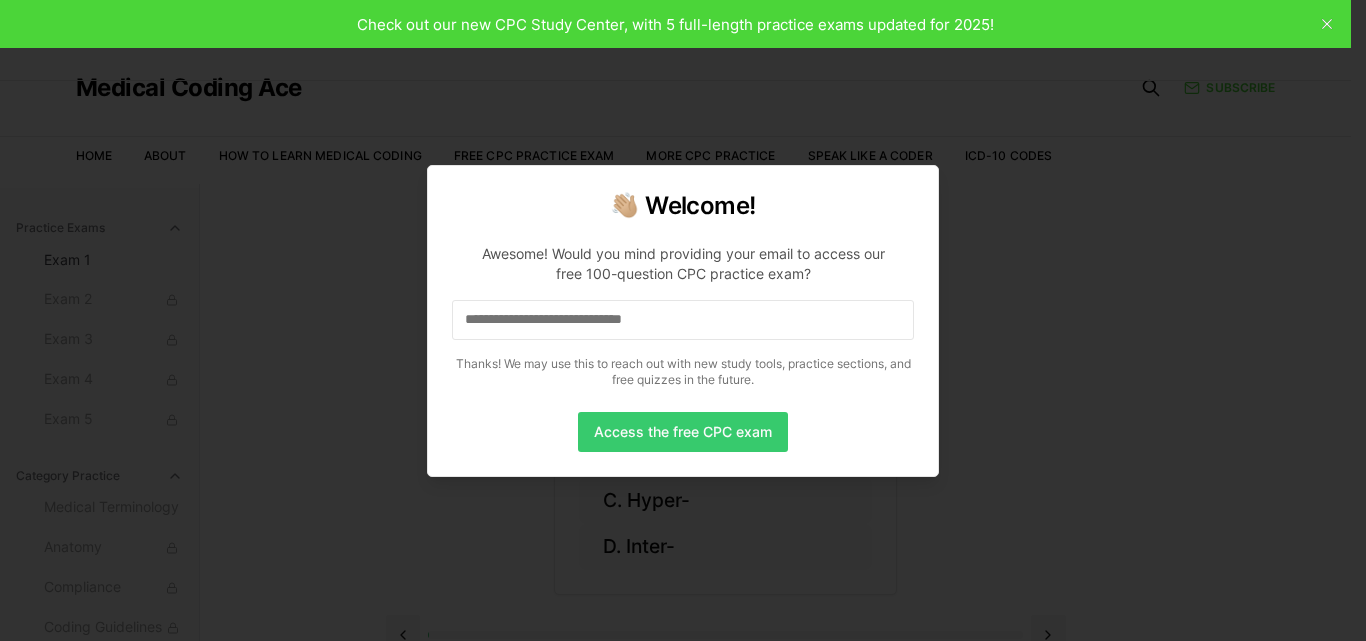 click on "Access the free CPC exam" at bounding box center [683, 432] 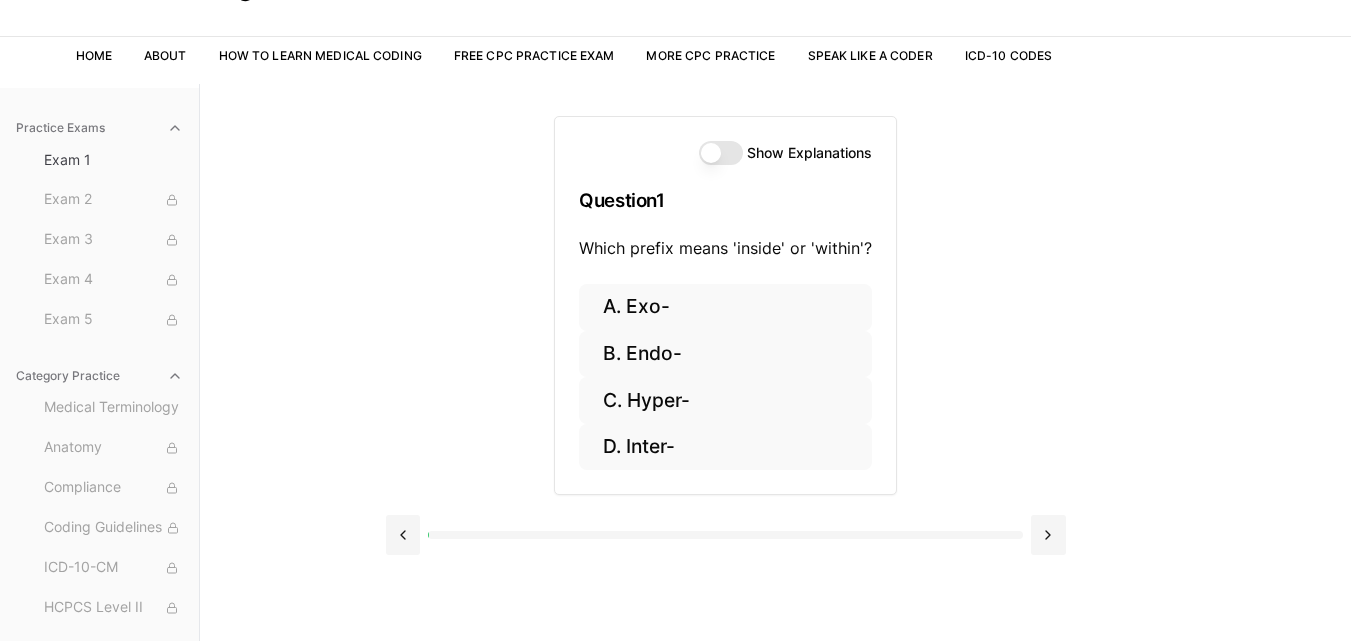 scroll, scrollTop: 184, scrollLeft: 0, axis: vertical 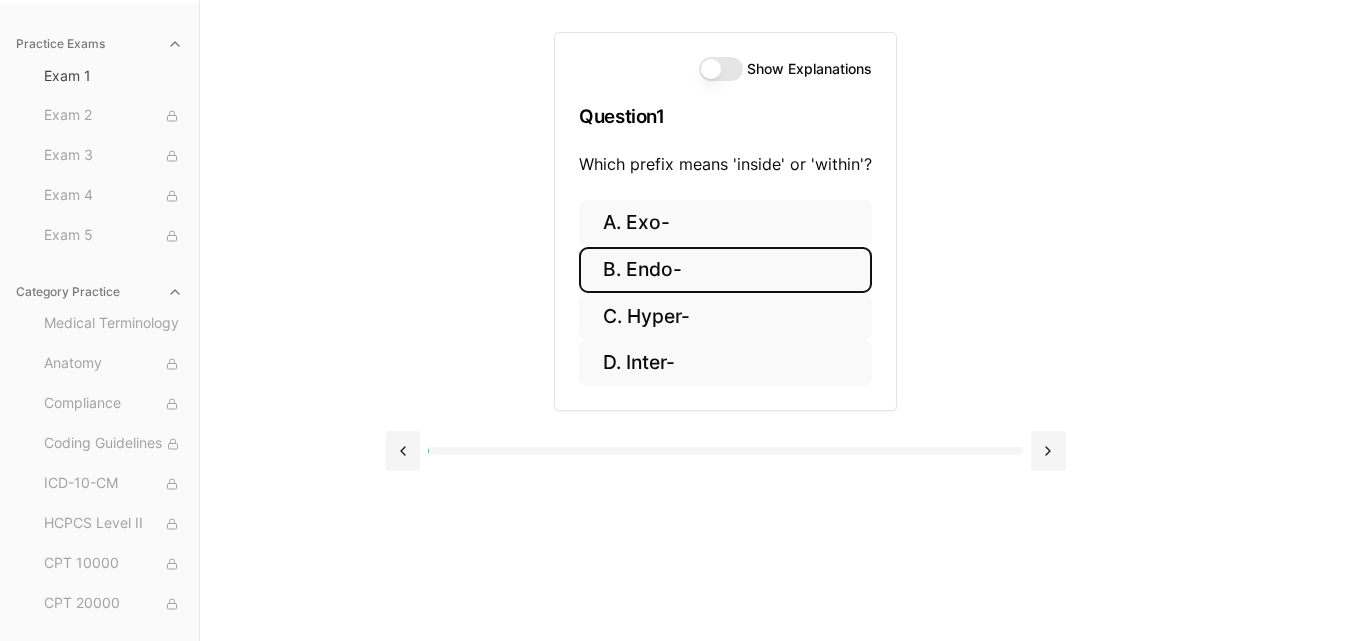 click on "B. Endo-" at bounding box center [725, 270] 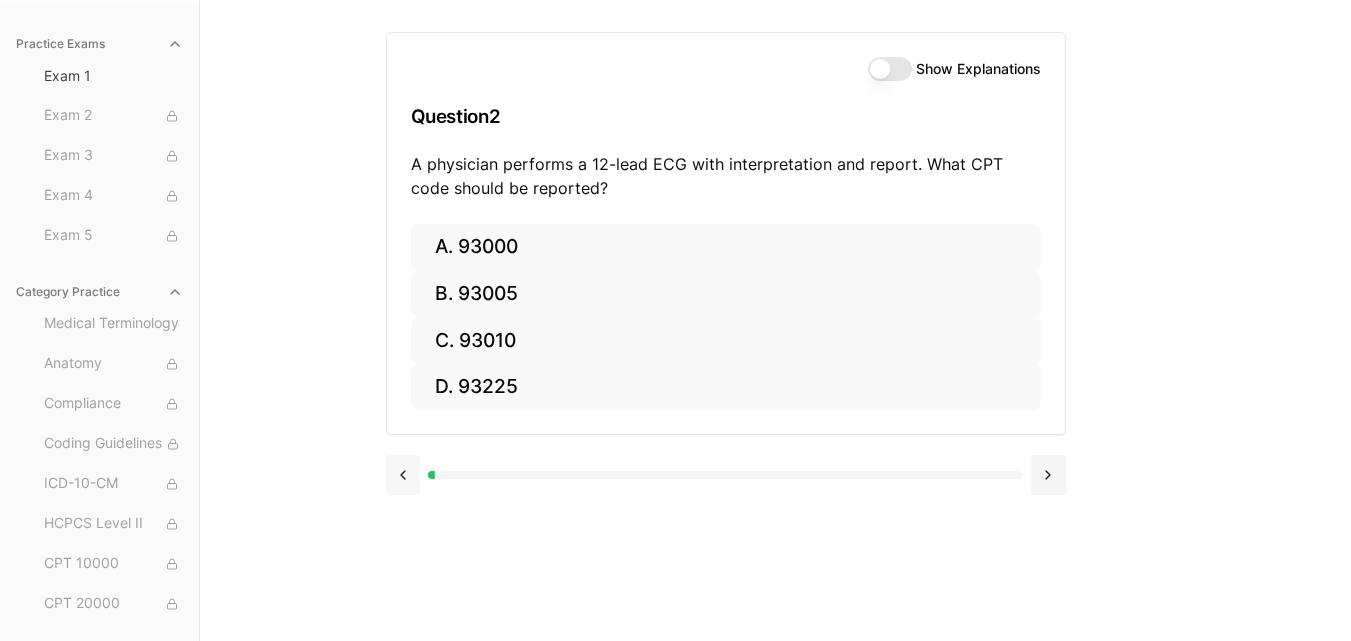 click at bounding box center [403, 475] 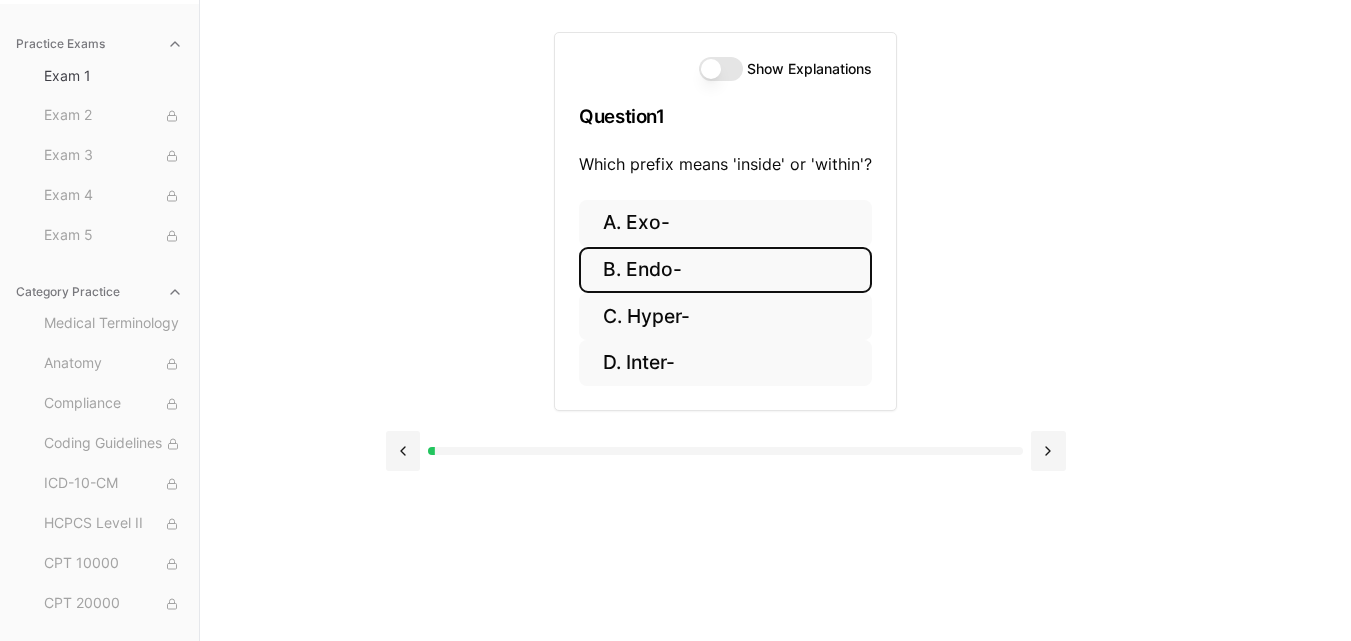 click on "Show Explanations" at bounding box center [721, 69] 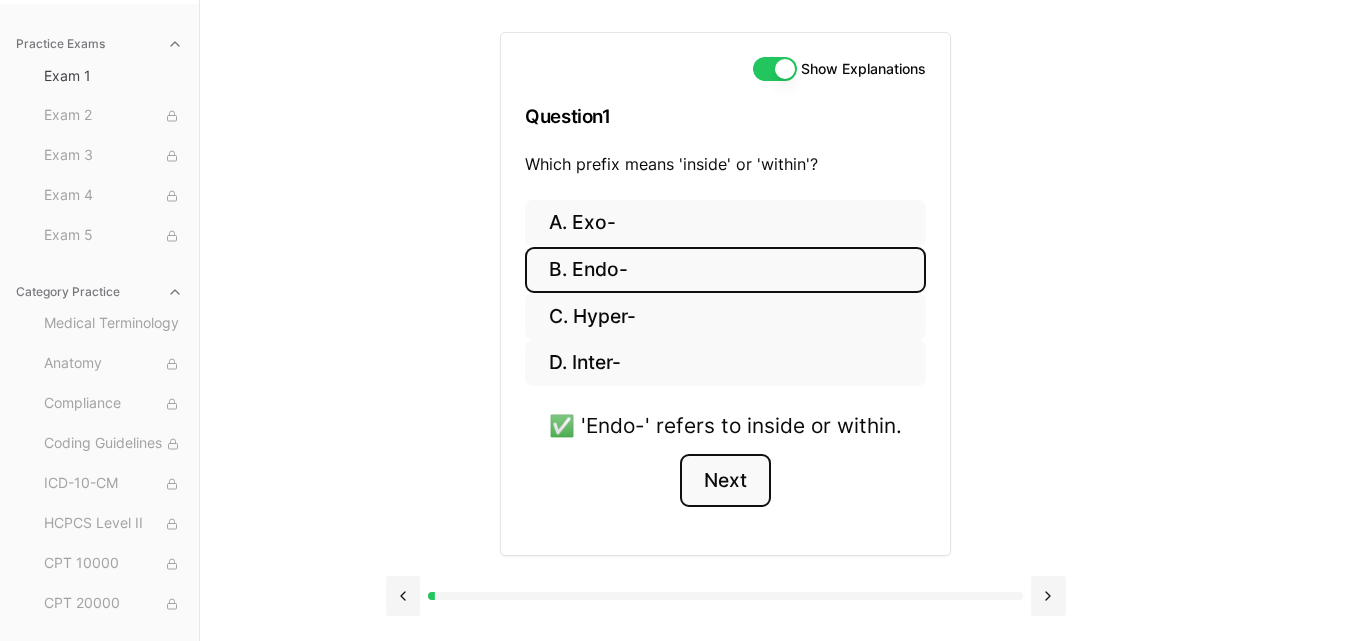 click on "Next" at bounding box center (725, 481) 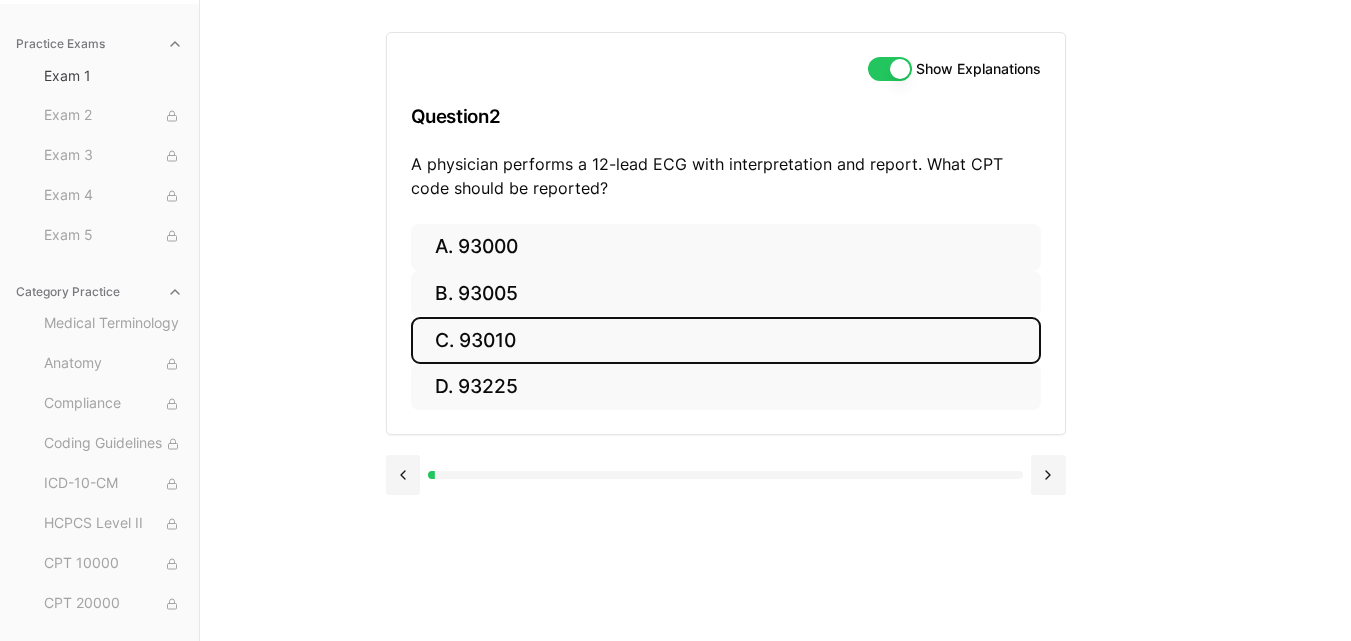 click on "C. 93010" at bounding box center [726, 340] 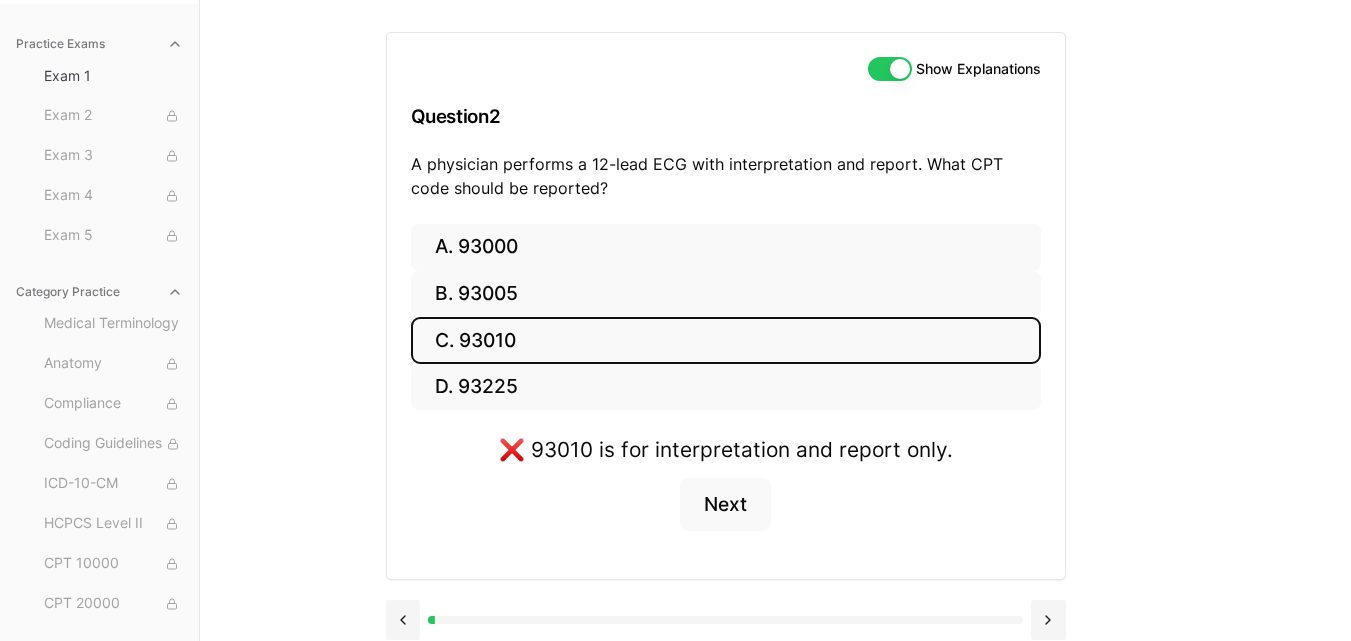 scroll, scrollTop: 199, scrollLeft: 0, axis: vertical 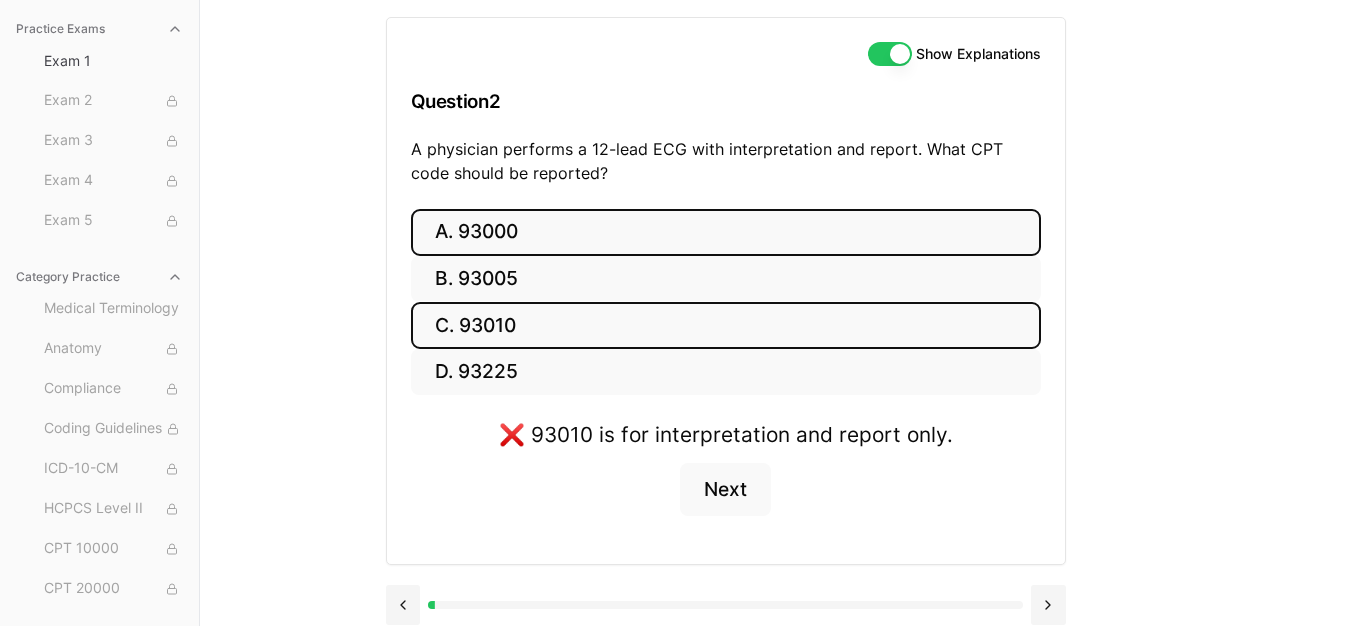 click on "A. 93000" at bounding box center [726, 232] 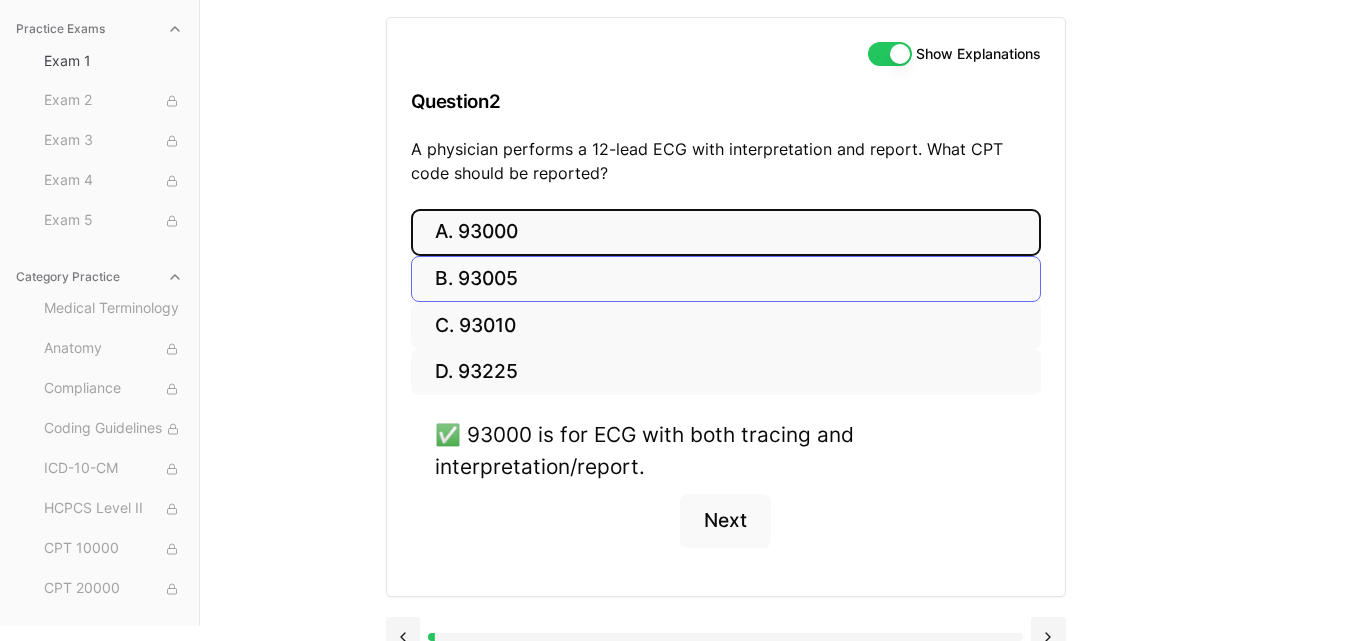 scroll, scrollTop: 231, scrollLeft: 0, axis: vertical 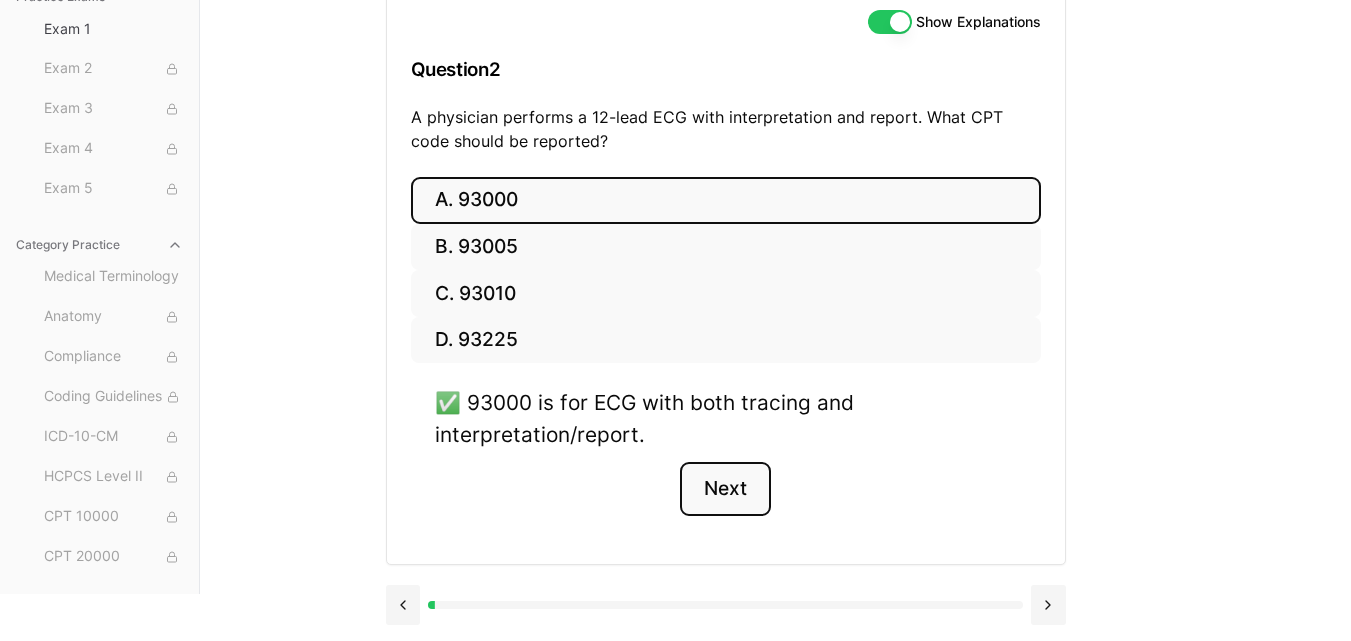 click on "Next" at bounding box center (725, 489) 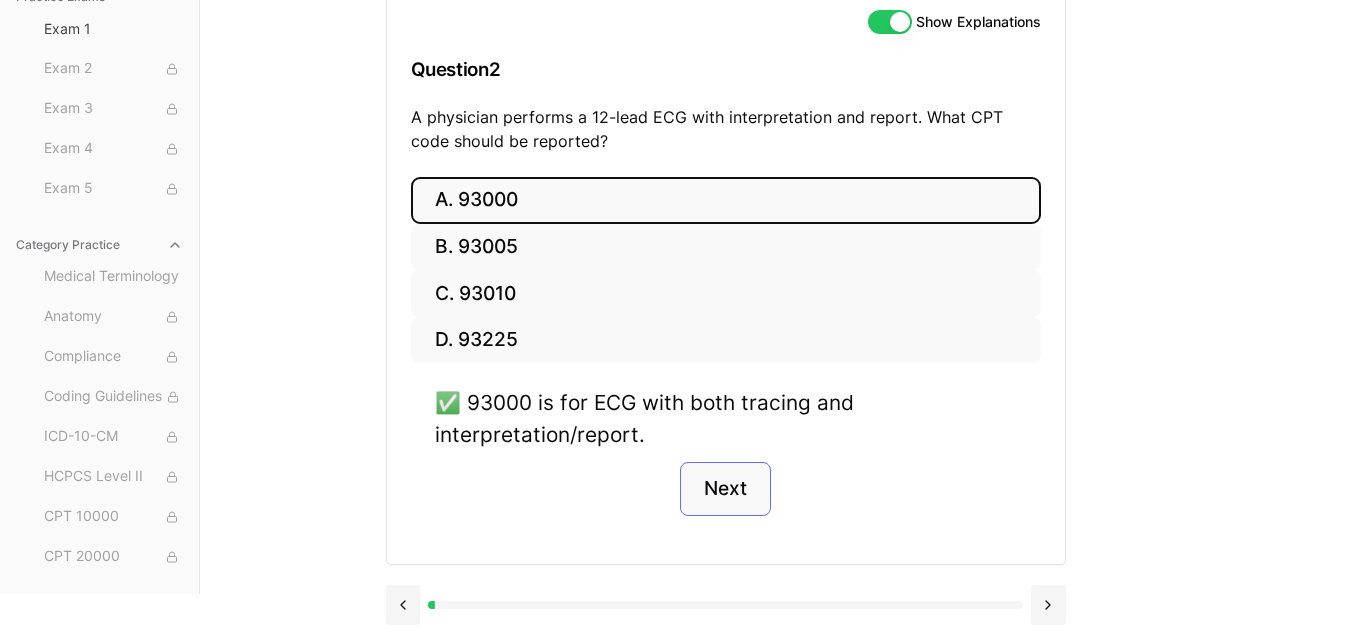 scroll, scrollTop: 184, scrollLeft: 0, axis: vertical 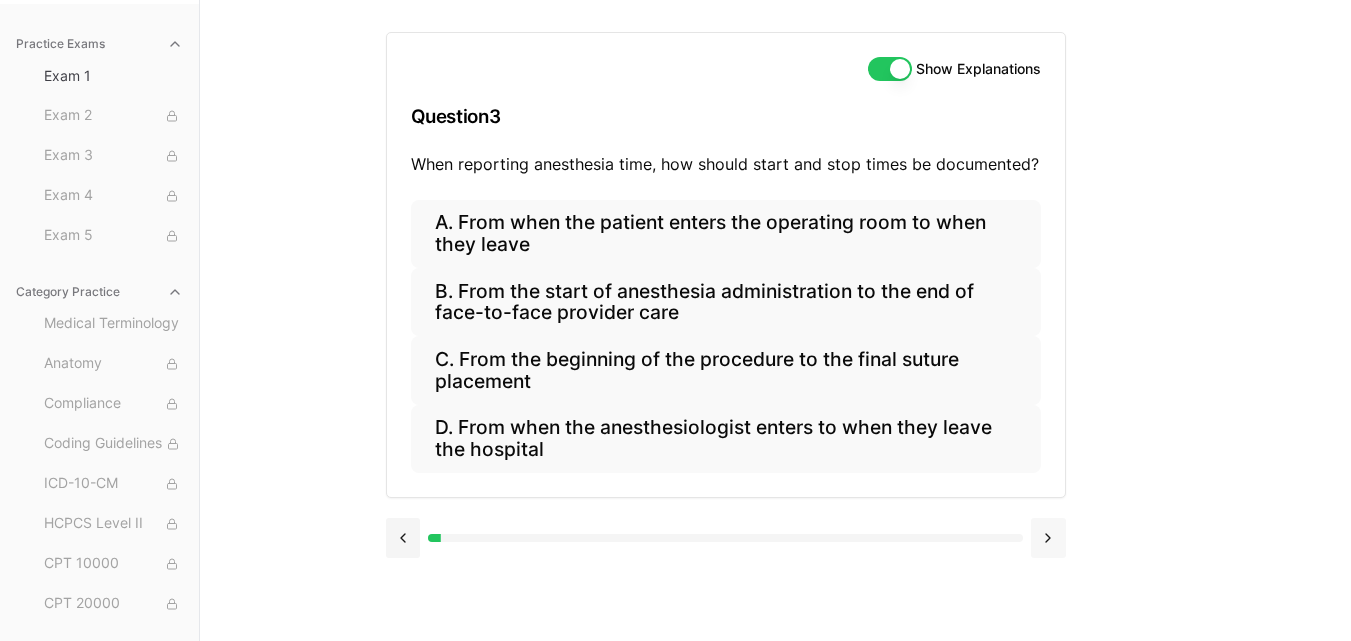 click at bounding box center (1048, 538) 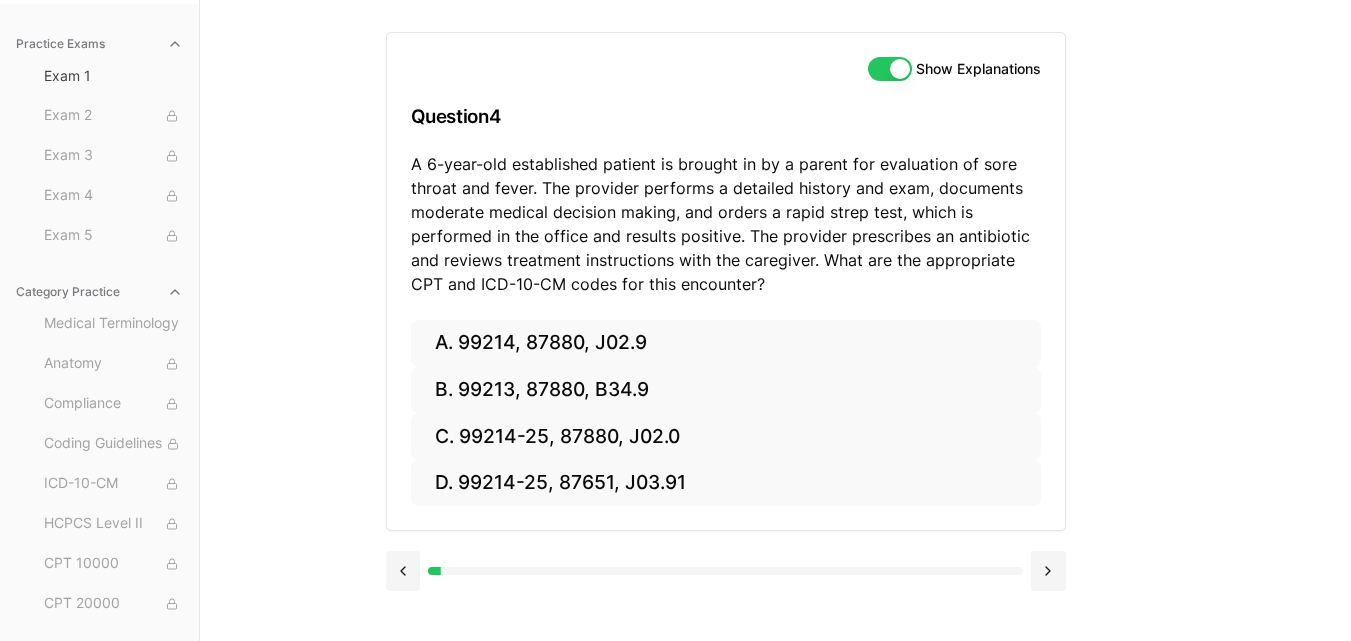 click at bounding box center (726, 569) 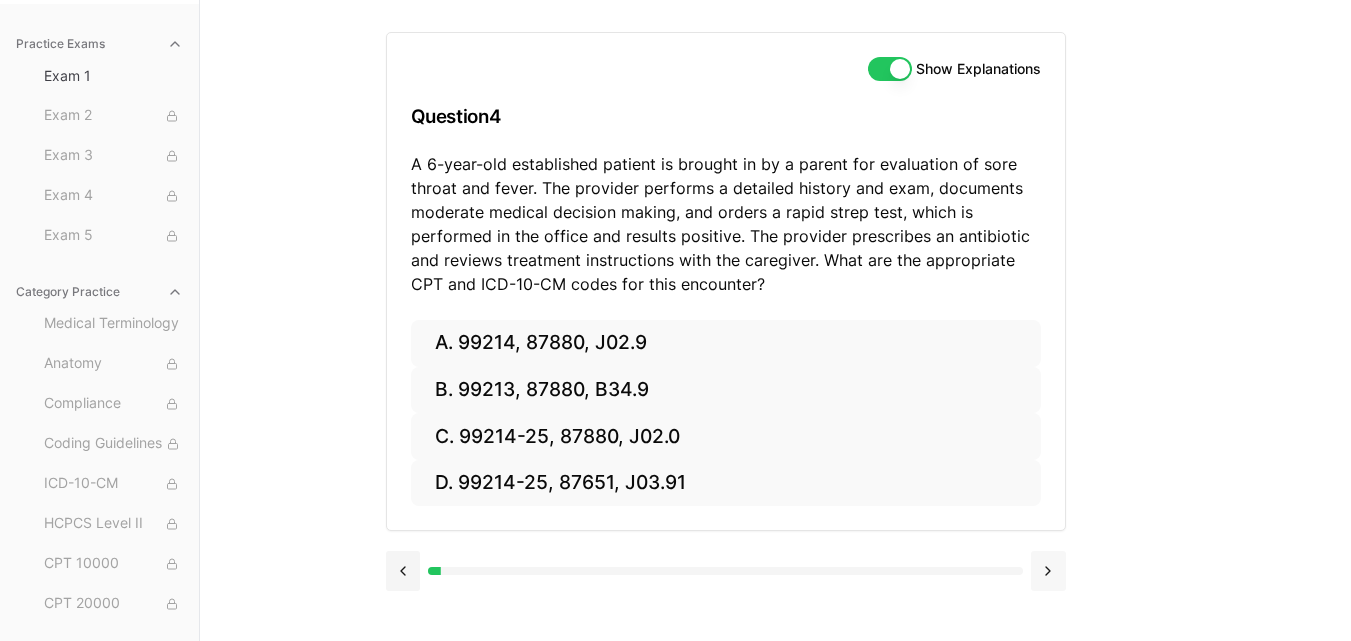 click at bounding box center (1048, 571) 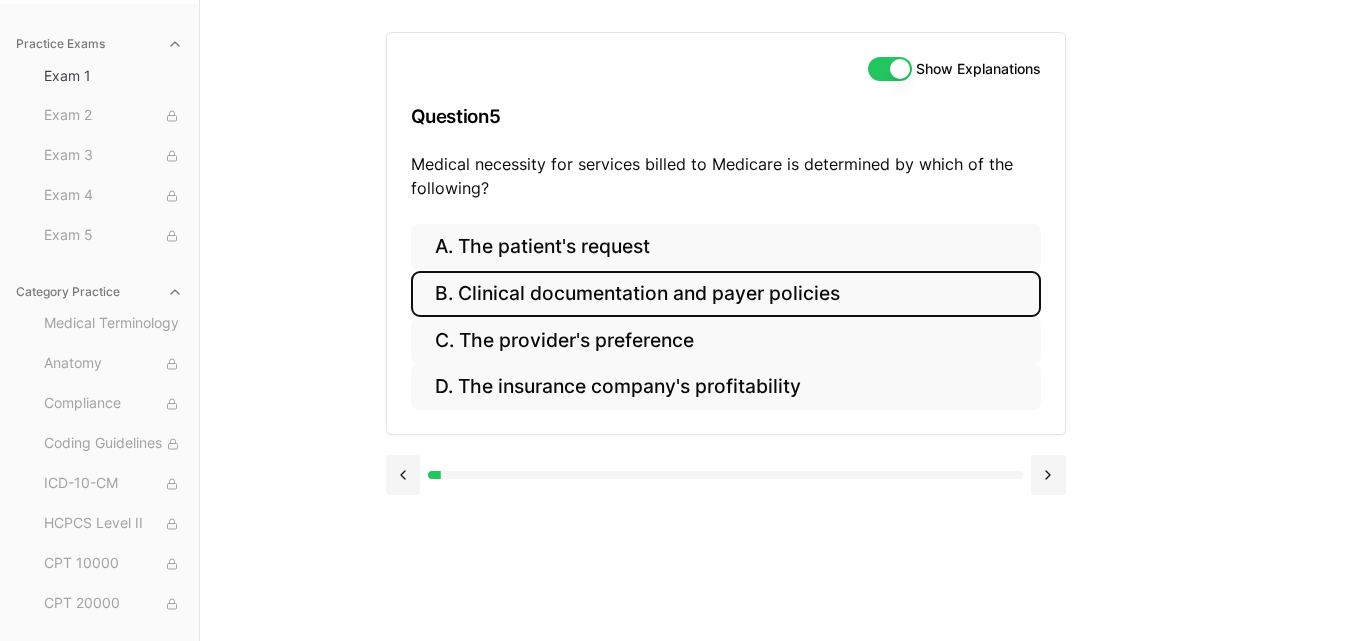 click on "B. Clinical documentation and payer policies" at bounding box center (726, 294) 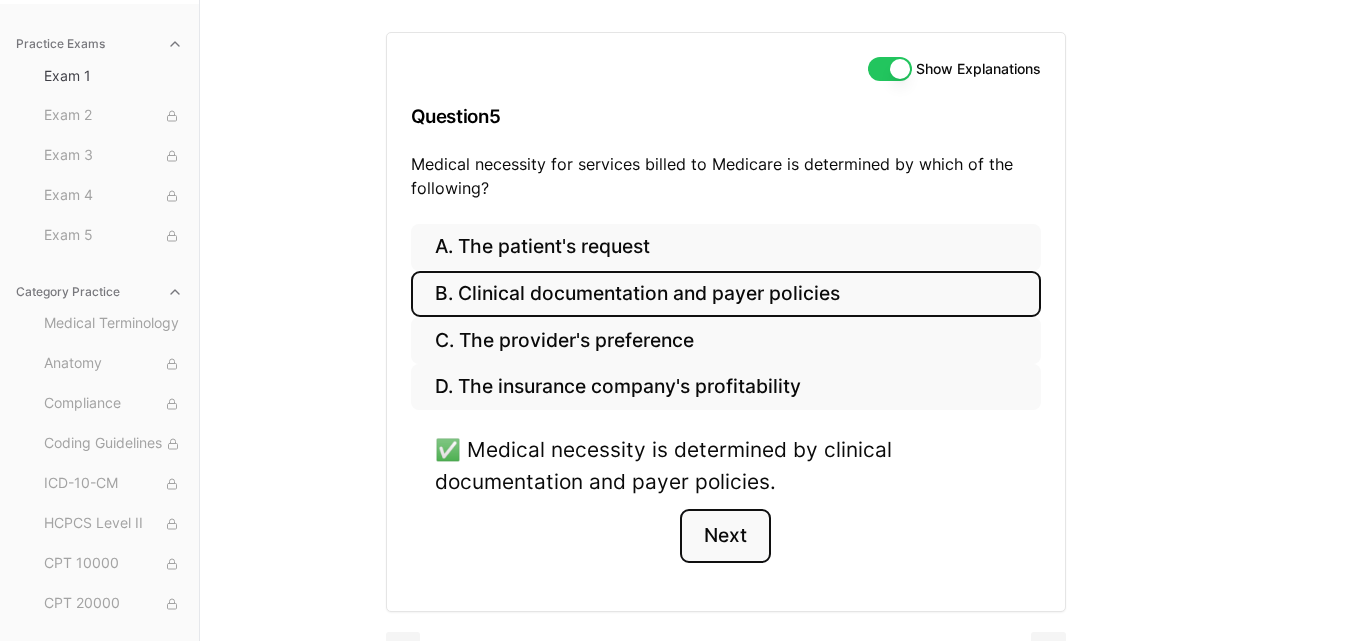 click on "Next" at bounding box center [725, 536] 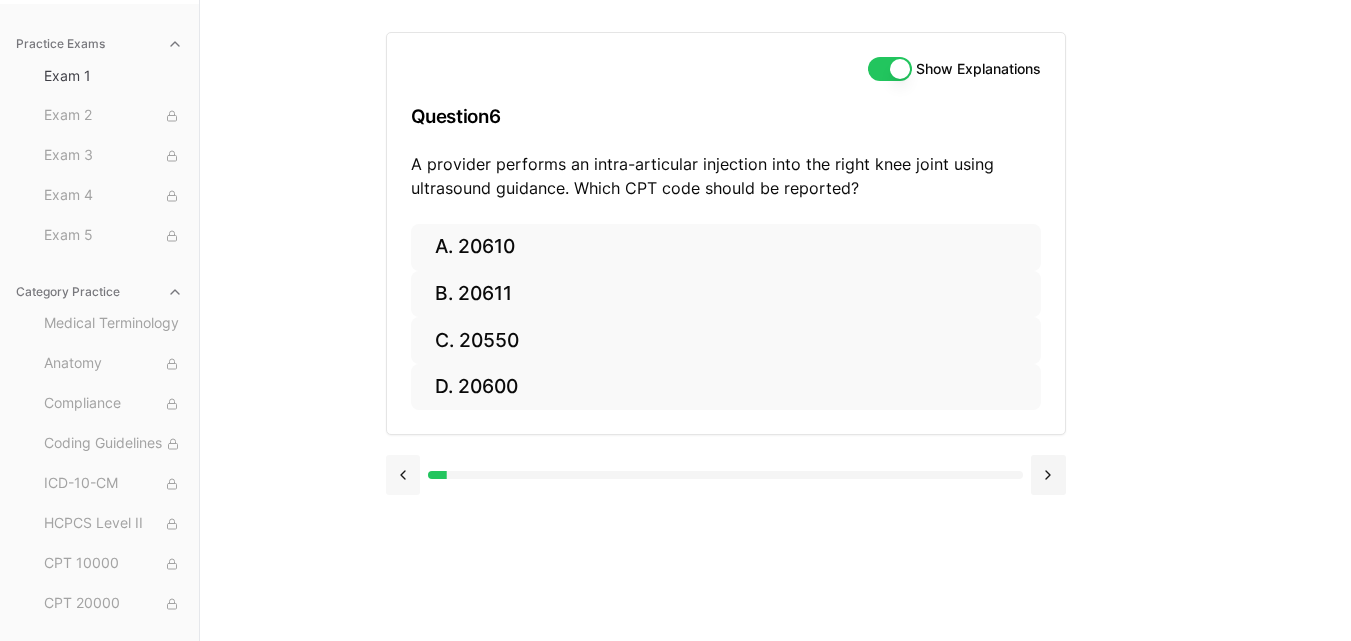 click at bounding box center (403, 475) 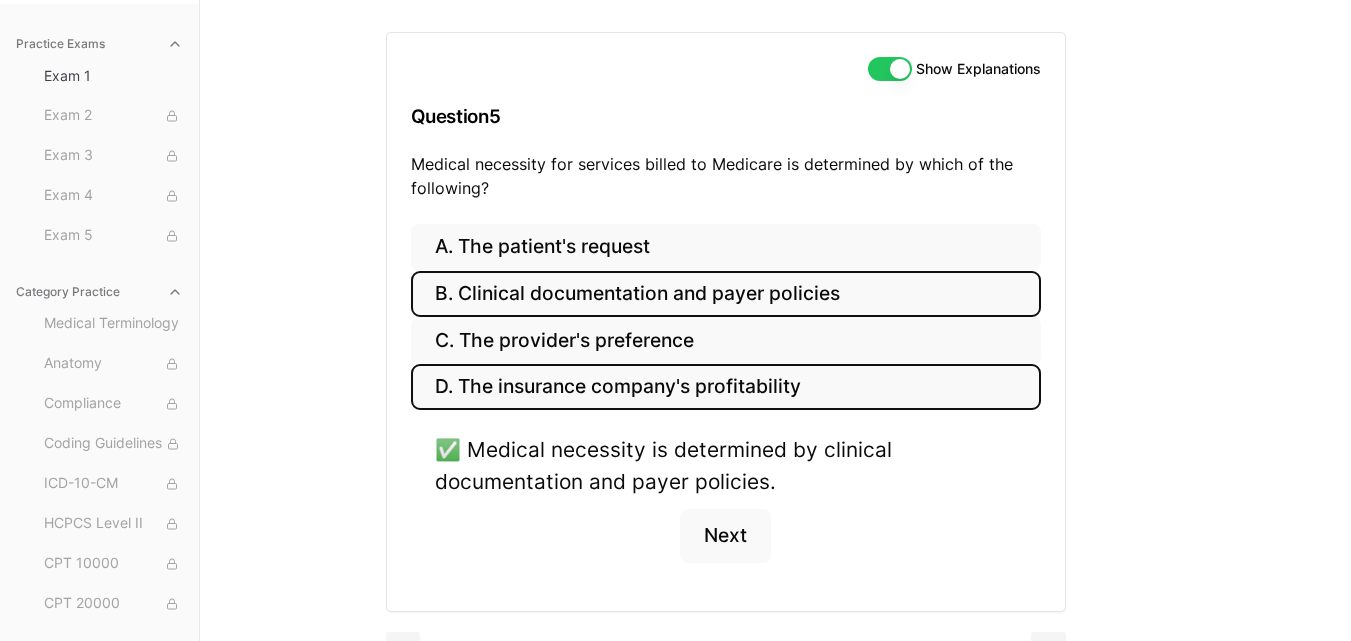 click on "D. The insurance company's profitability" at bounding box center [726, 387] 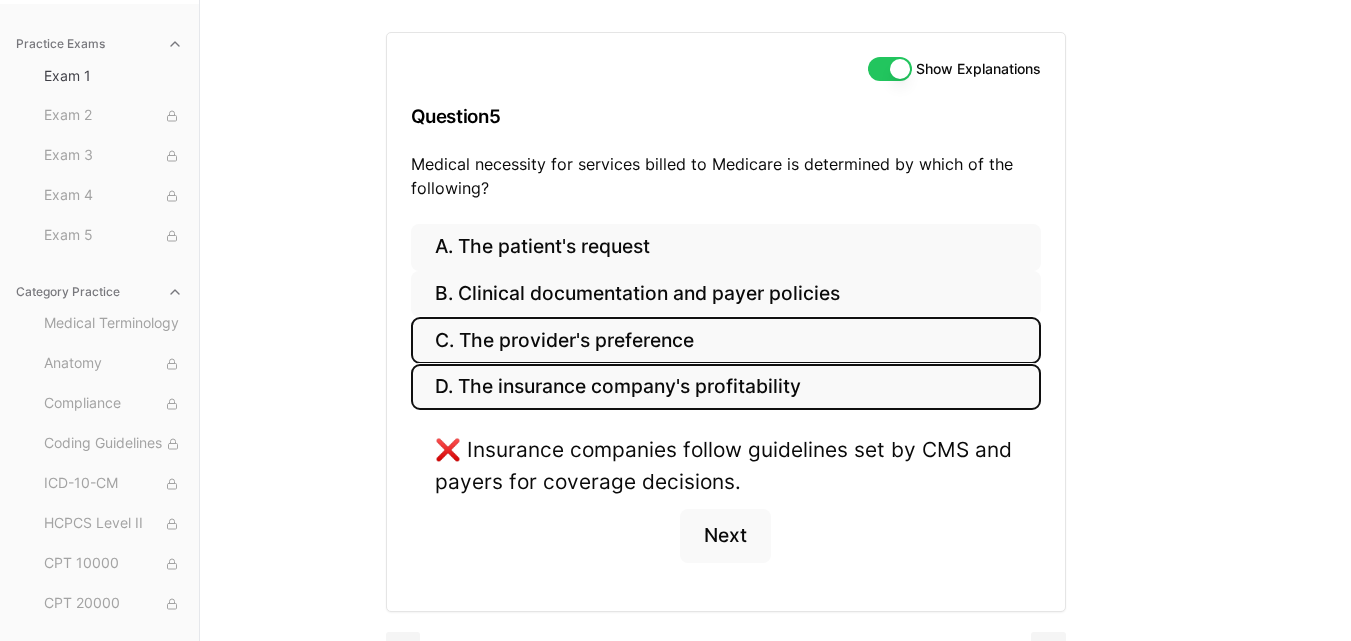 click on "C. The provider's preference" at bounding box center [726, 340] 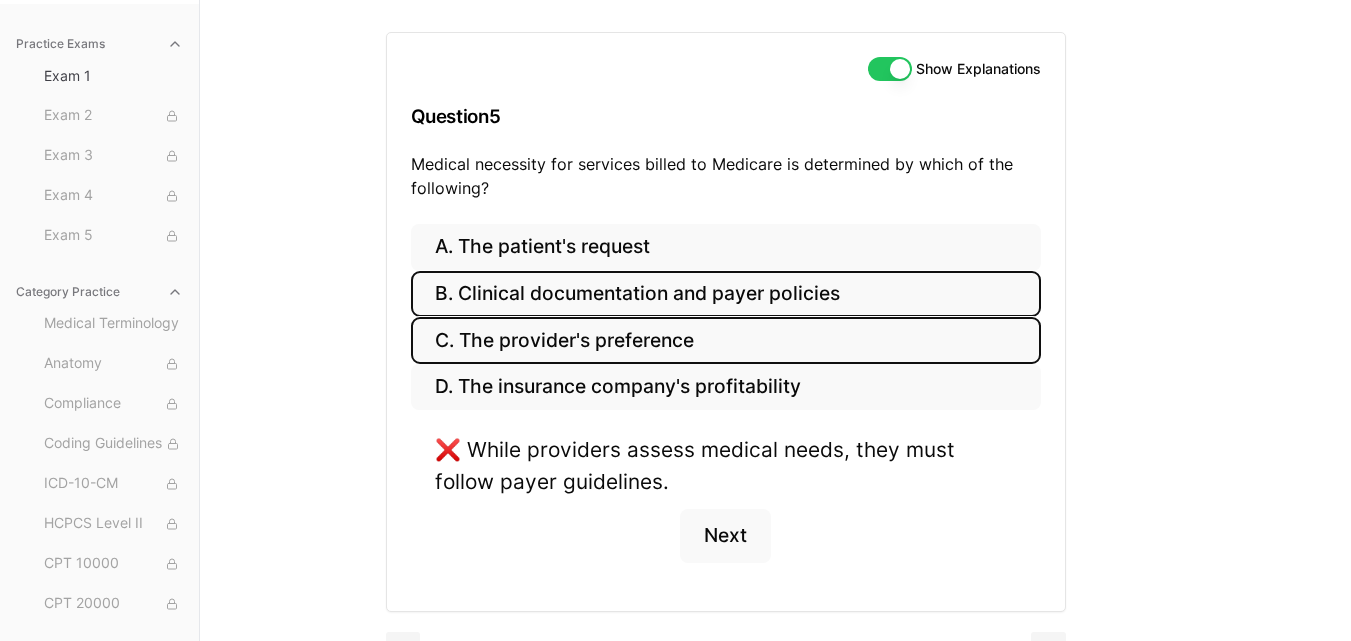 click on "B. Clinical documentation and payer policies" at bounding box center (726, 294) 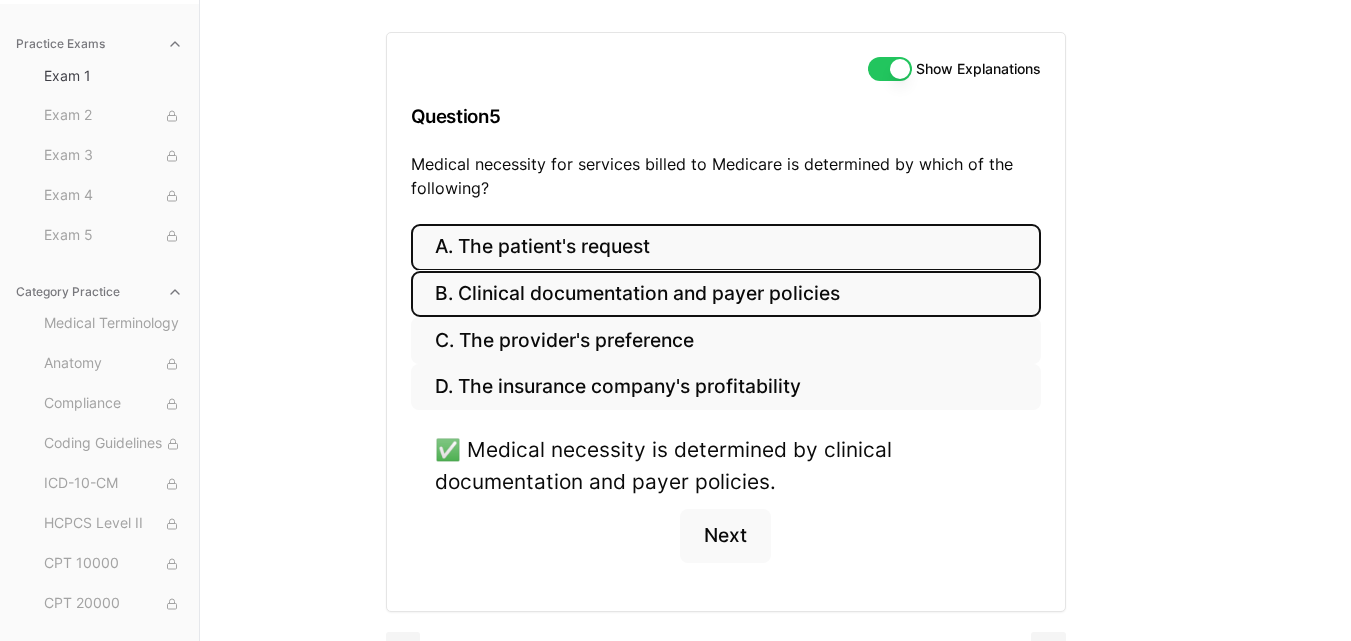 click on "A. The patient's request" at bounding box center [726, 247] 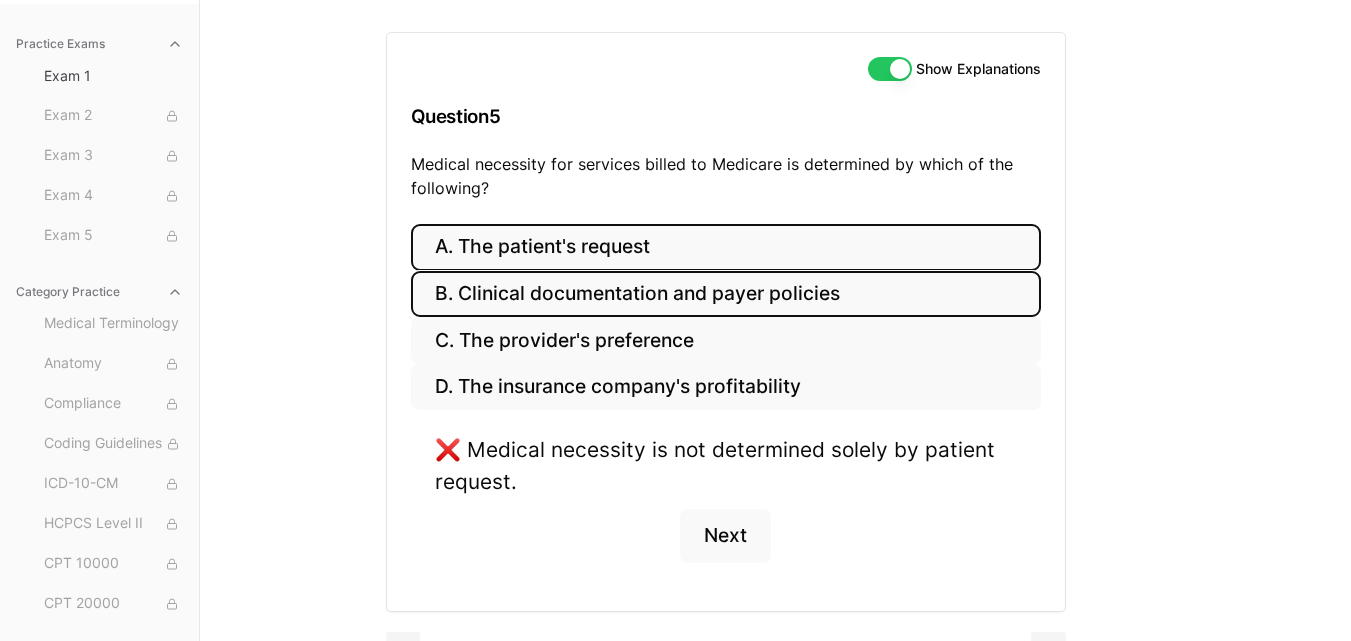 click on "B. Clinical documentation and payer policies" at bounding box center [726, 294] 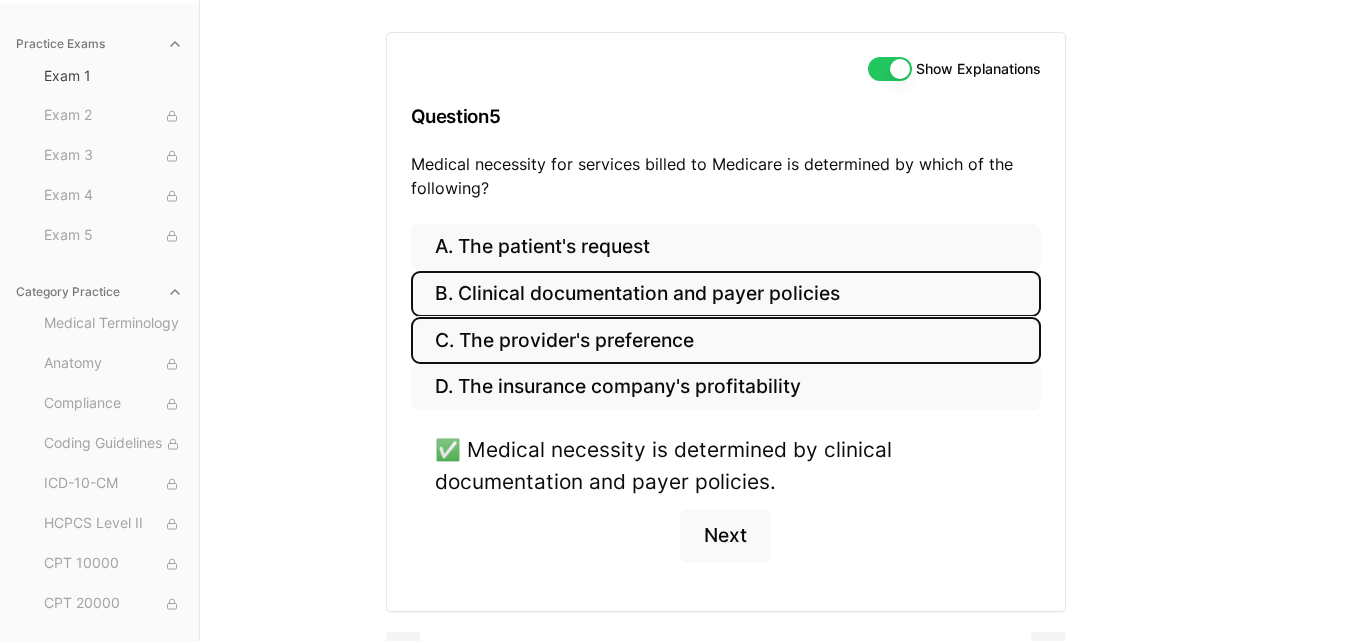 click on "C. The provider's preference" at bounding box center [726, 340] 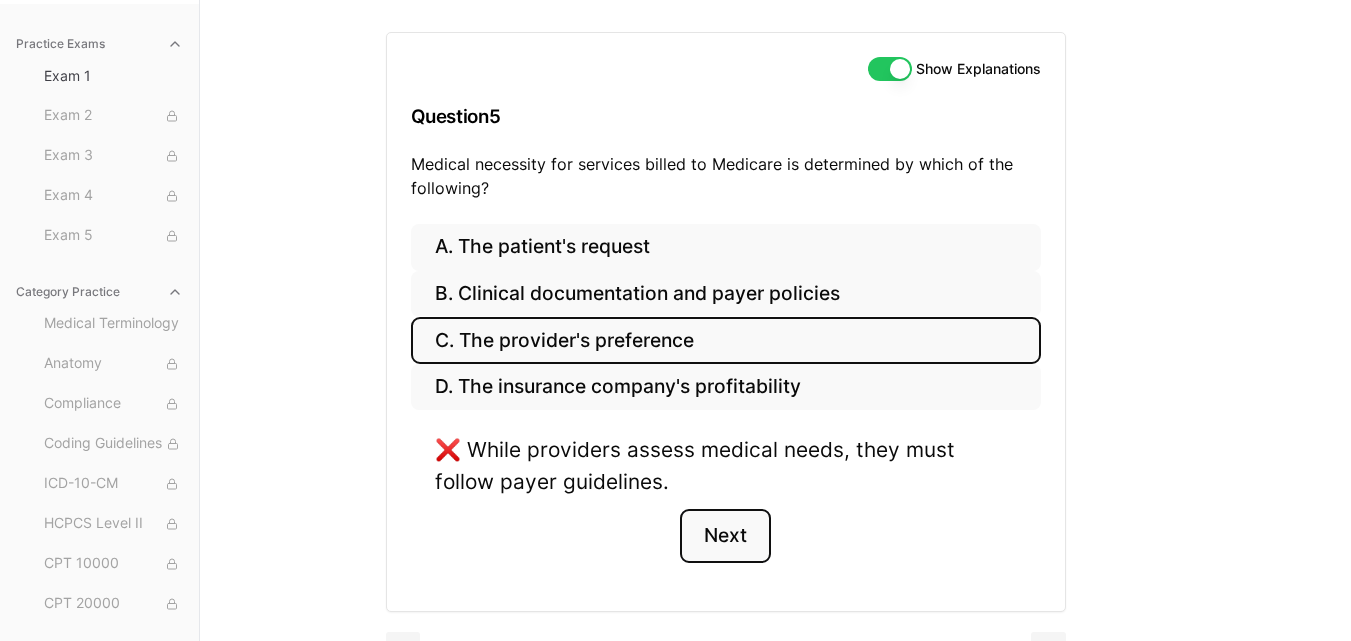click on "Next" at bounding box center (725, 536) 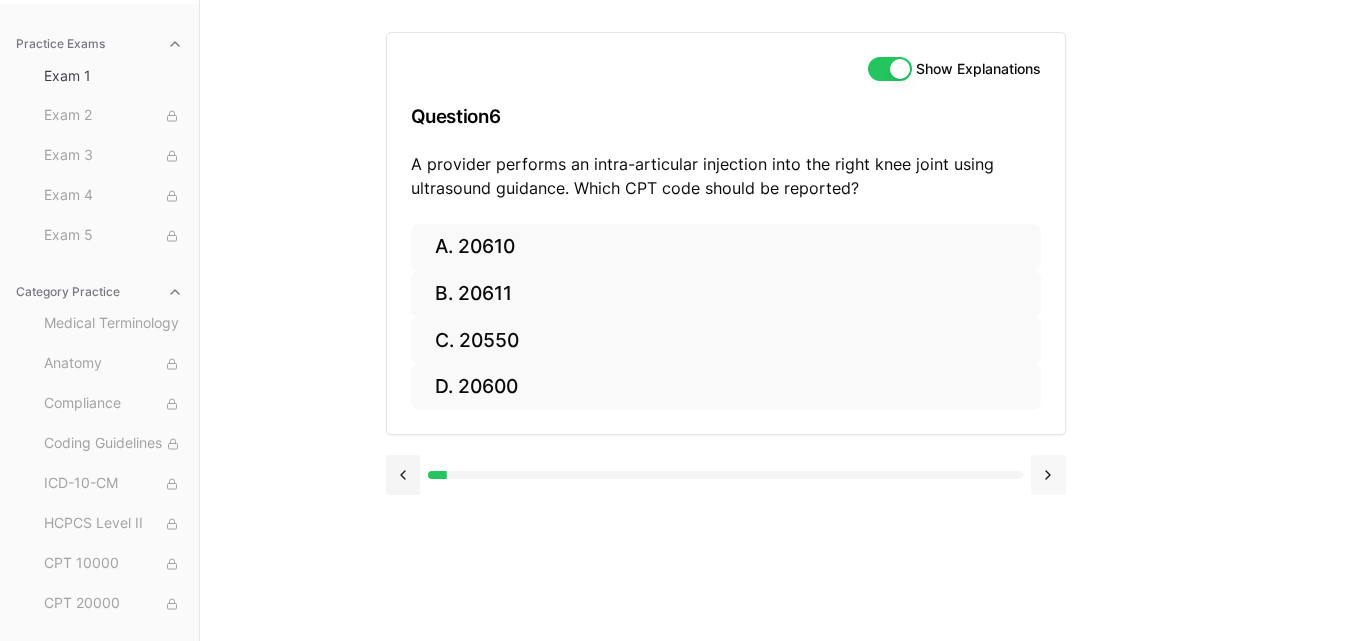 click at bounding box center [1048, 475] 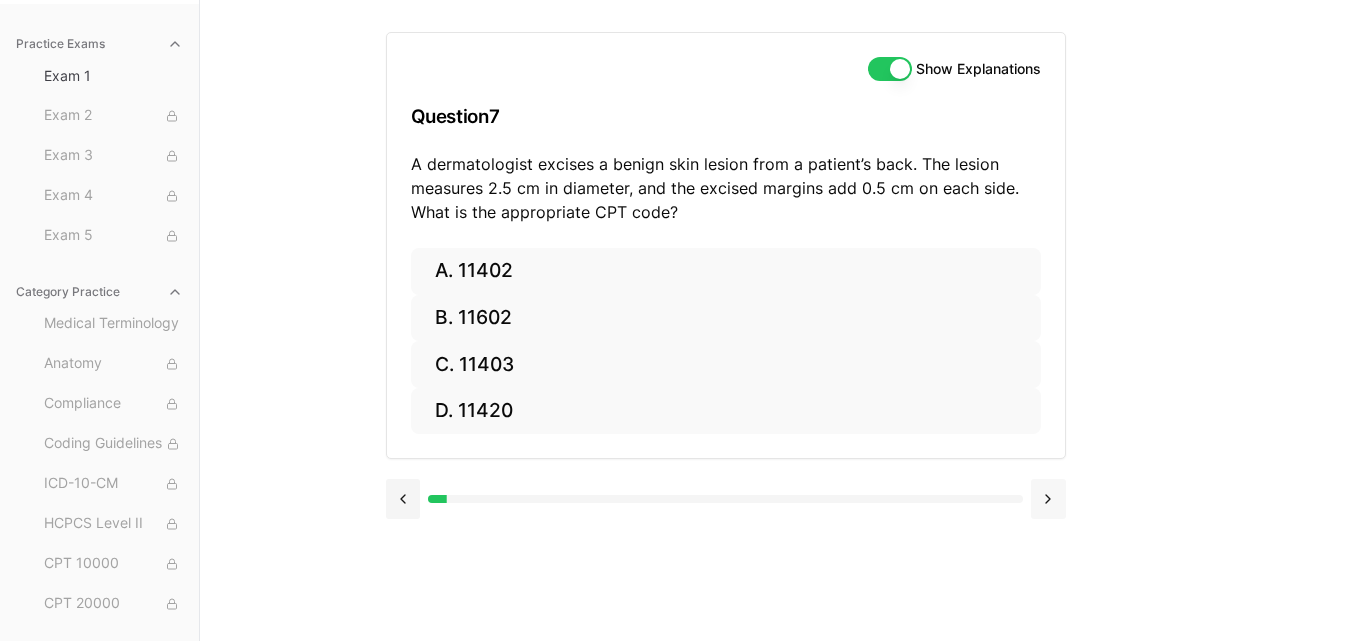 click at bounding box center [1048, 499] 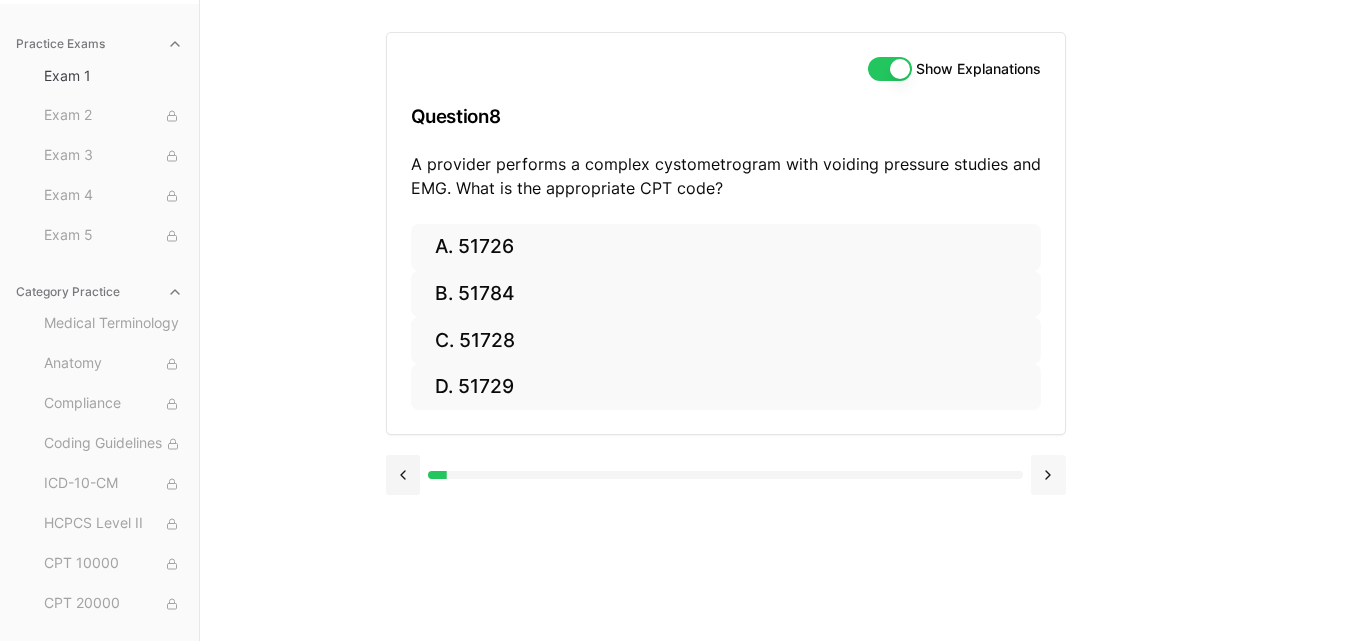 click at bounding box center (1048, 475) 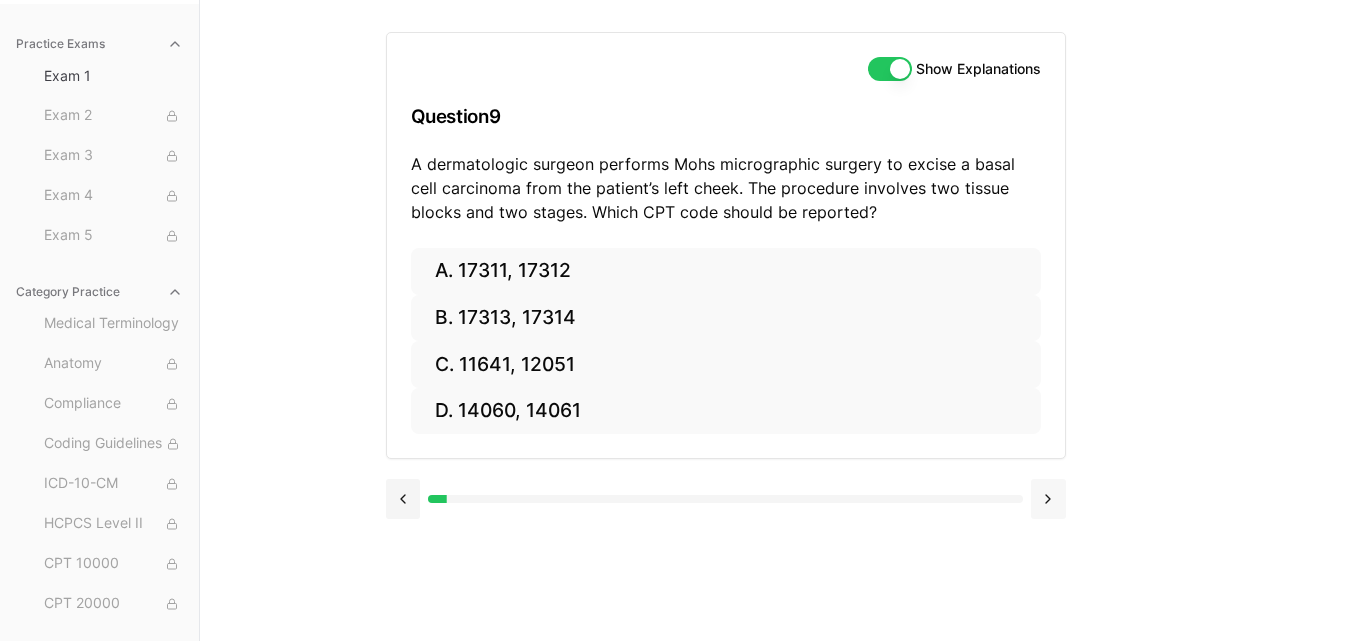 click at bounding box center (1048, 499) 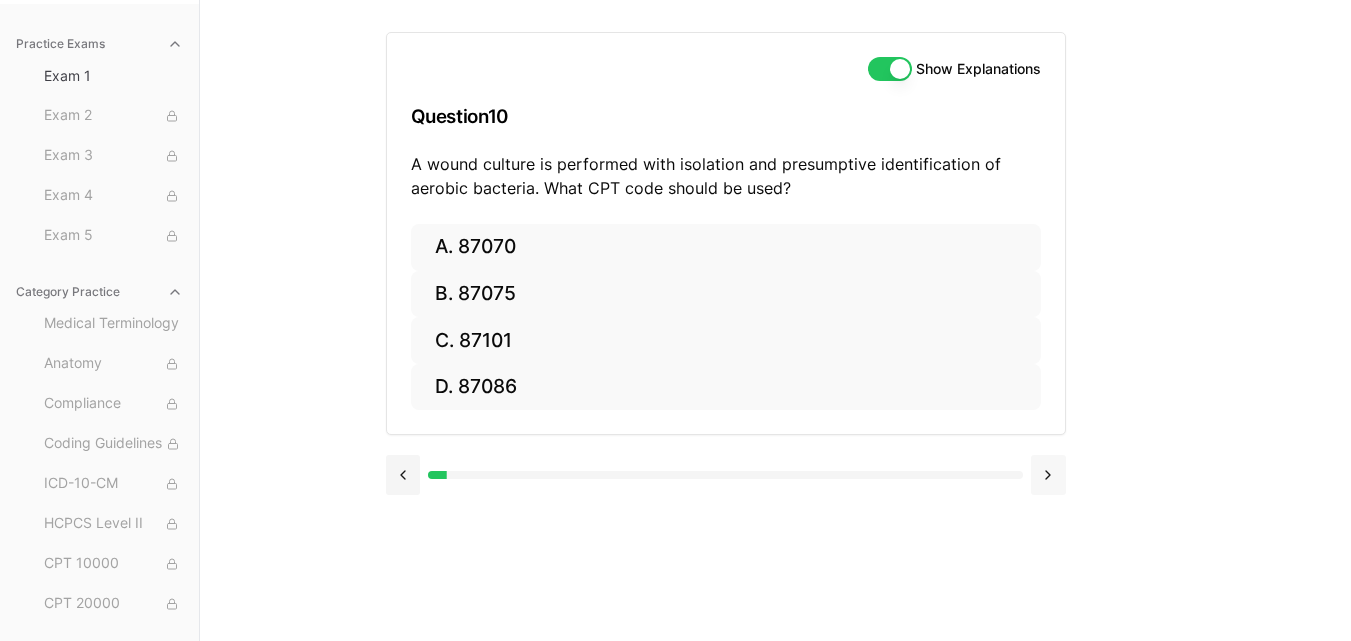 click at bounding box center [1048, 475] 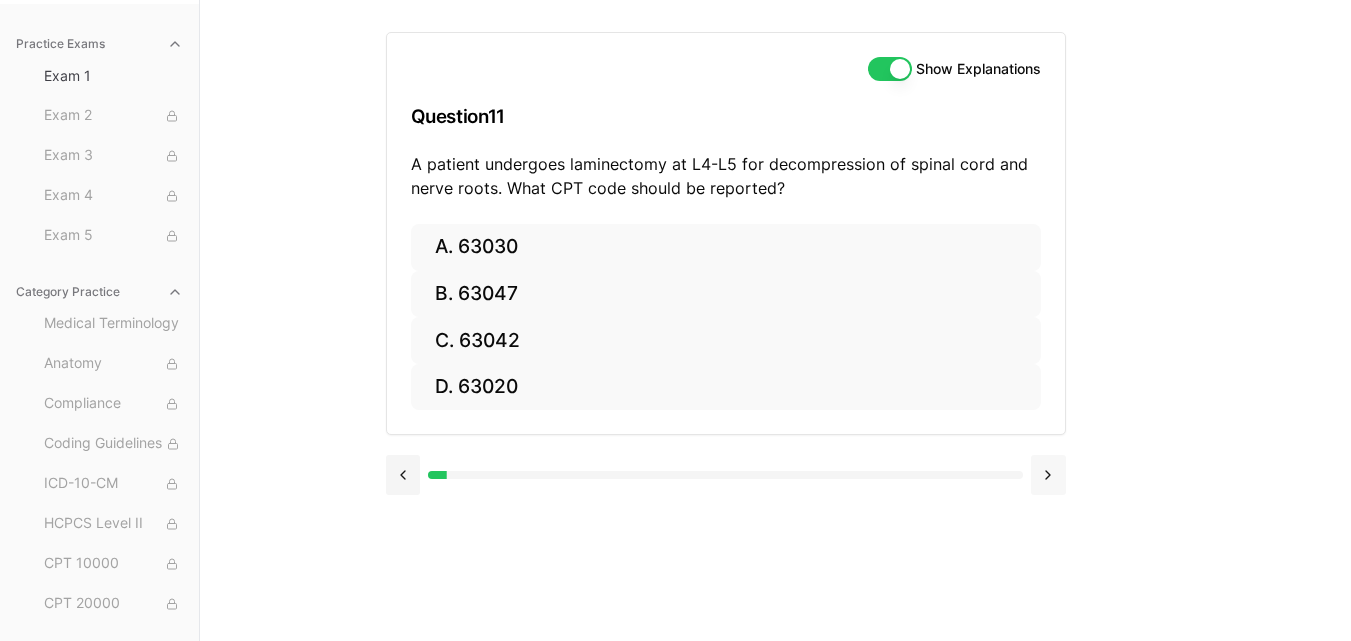 click at bounding box center (1048, 475) 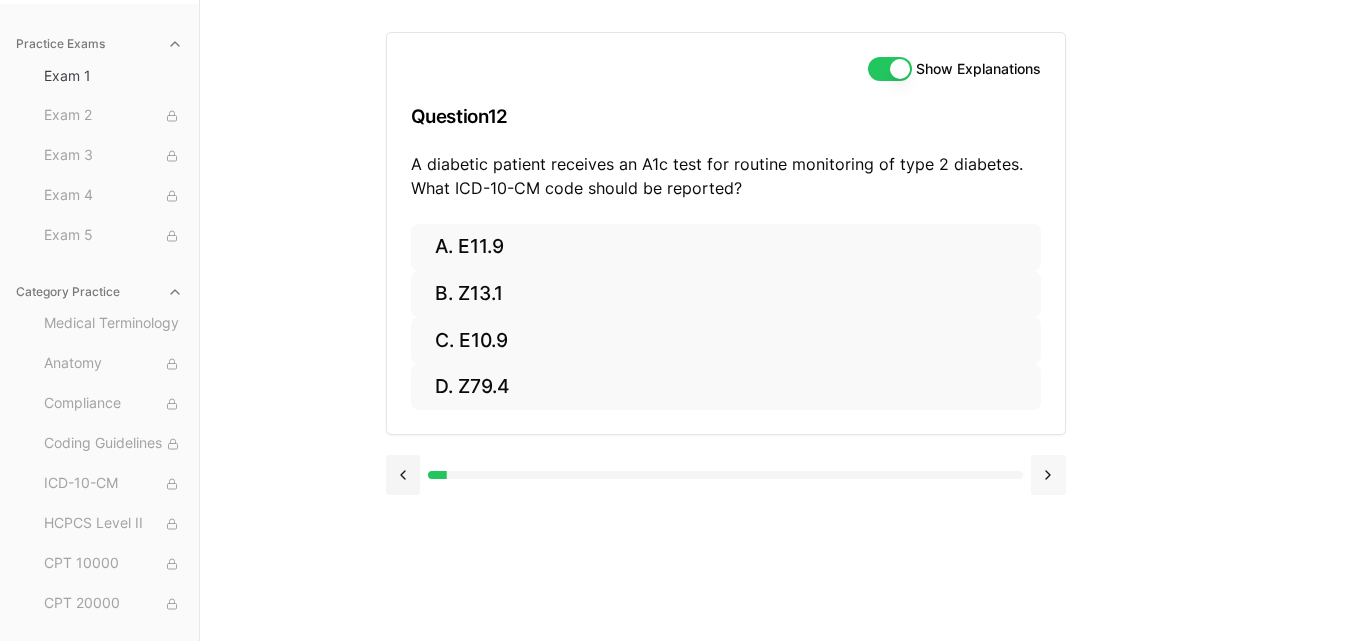 click at bounding box center (1048, 475) 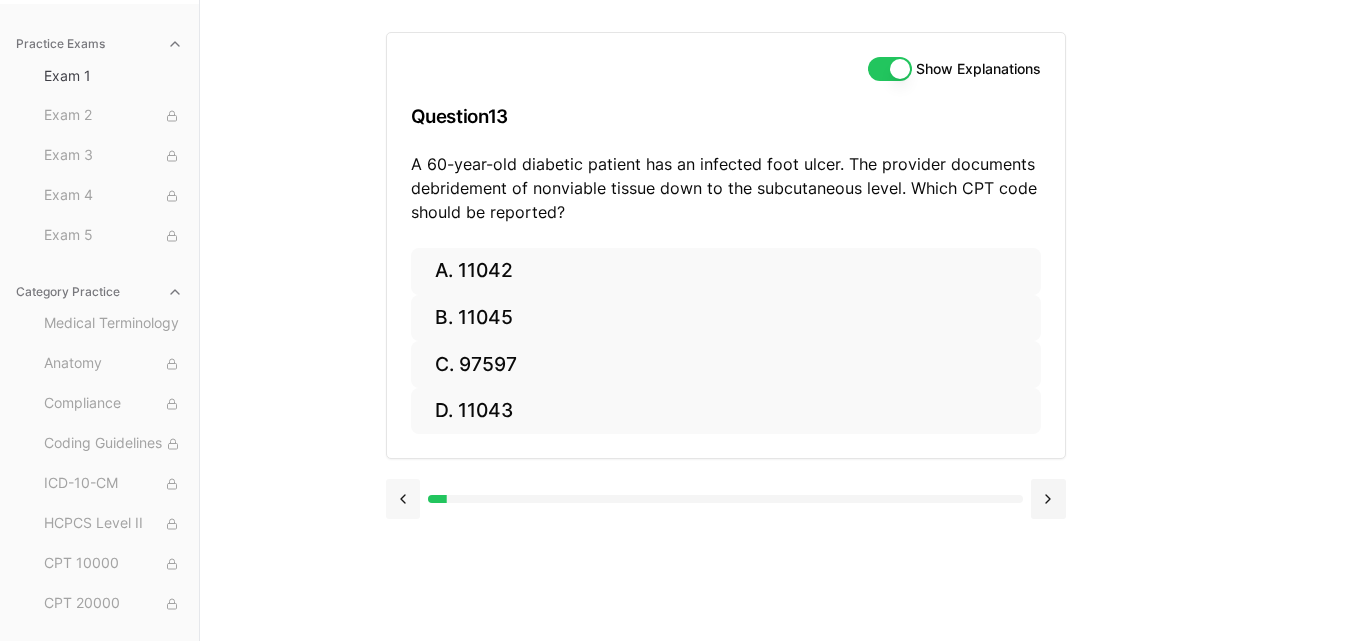 click at bounding box center (403, 499) 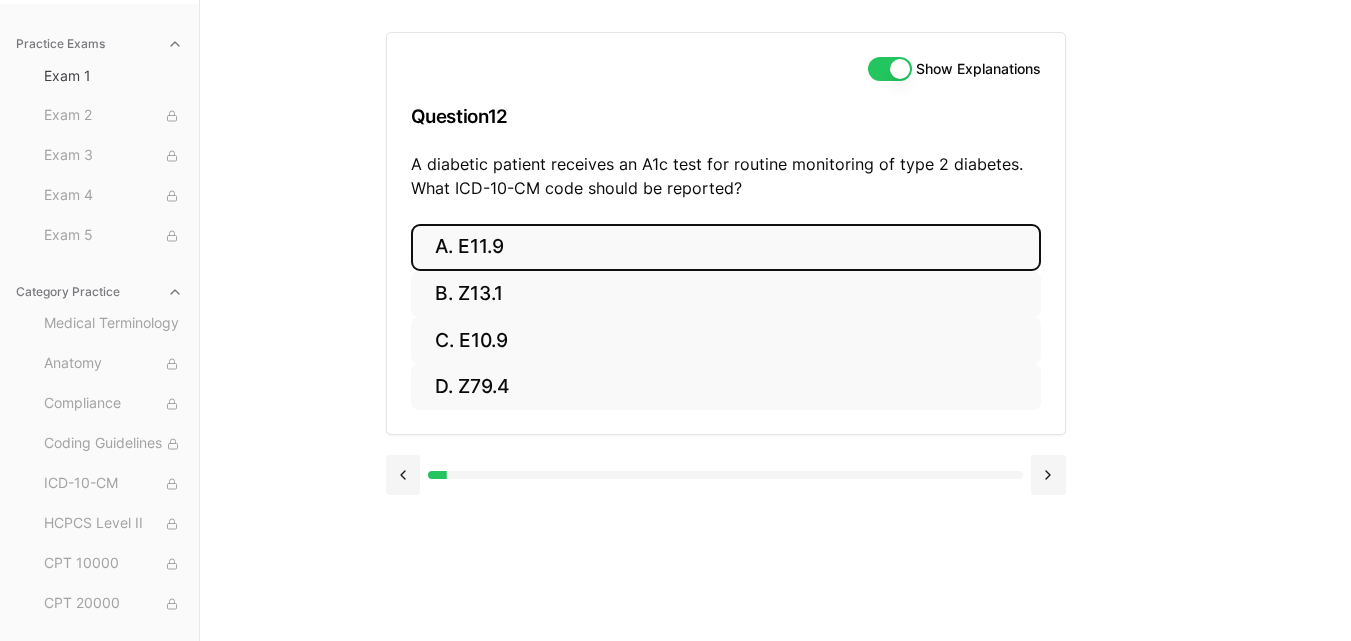 click on "A. E11.9" at bounding box center (726, 247) 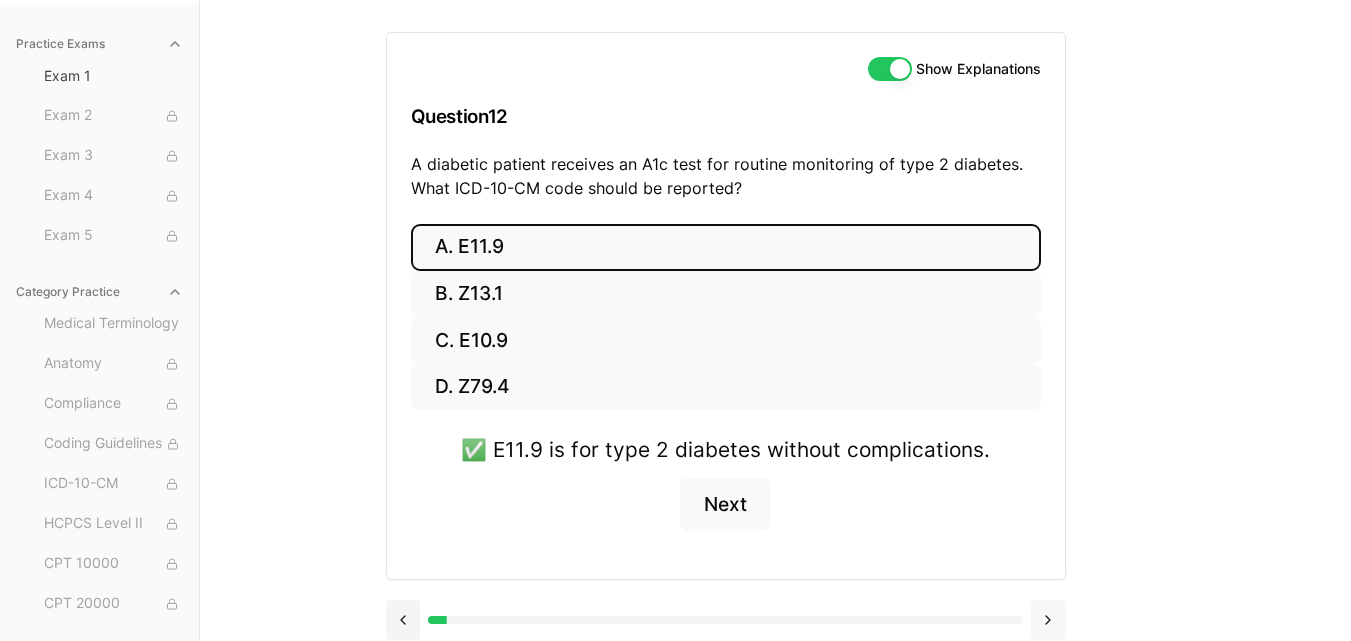 click at bounding box center [1048, 620] 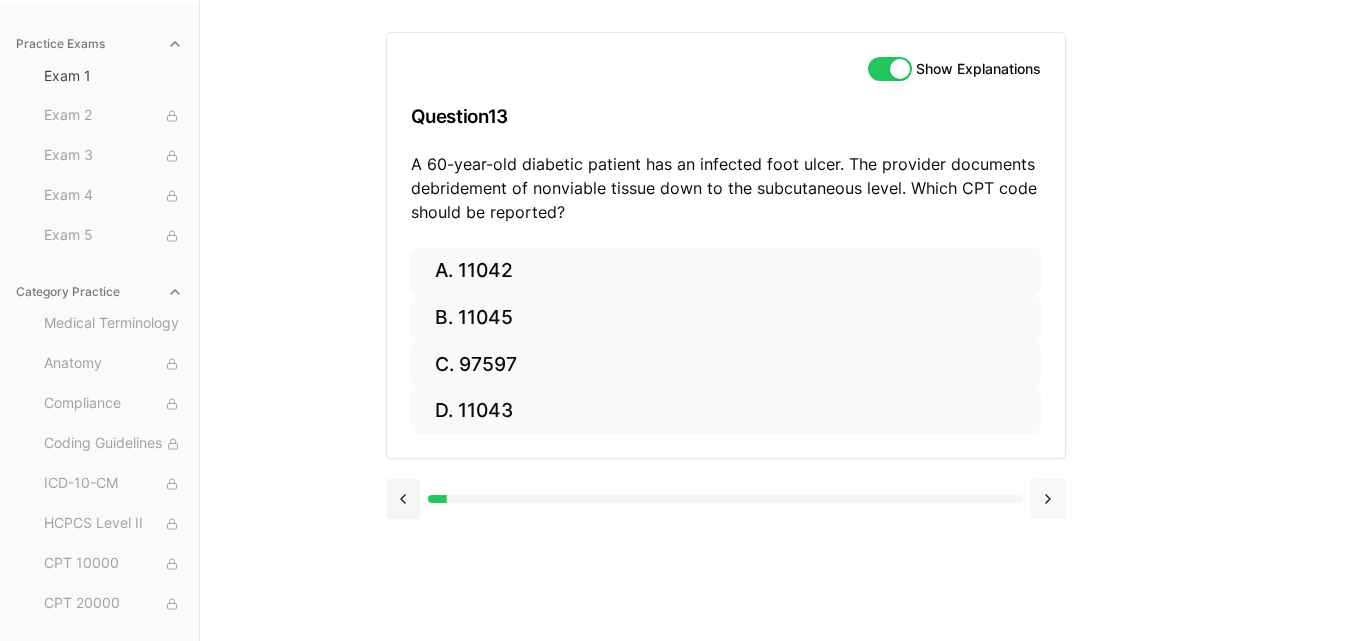 click at bounding box center (1048, 499) 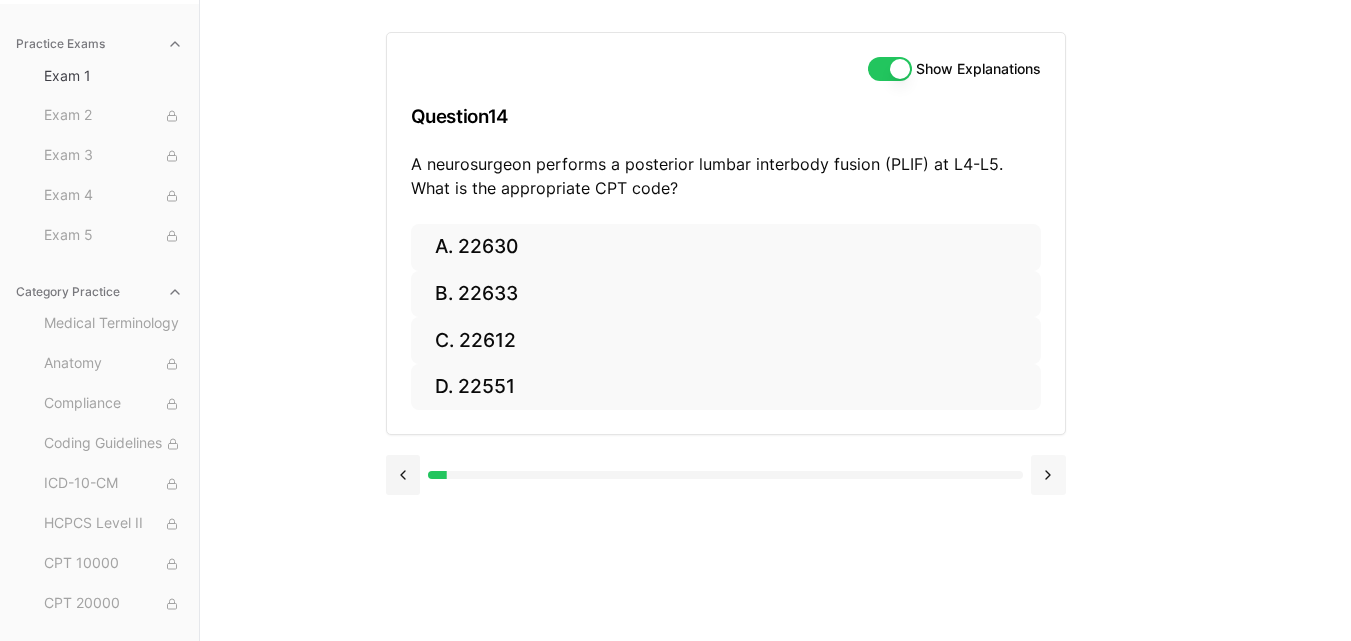 click at bounding box center (726, 473) 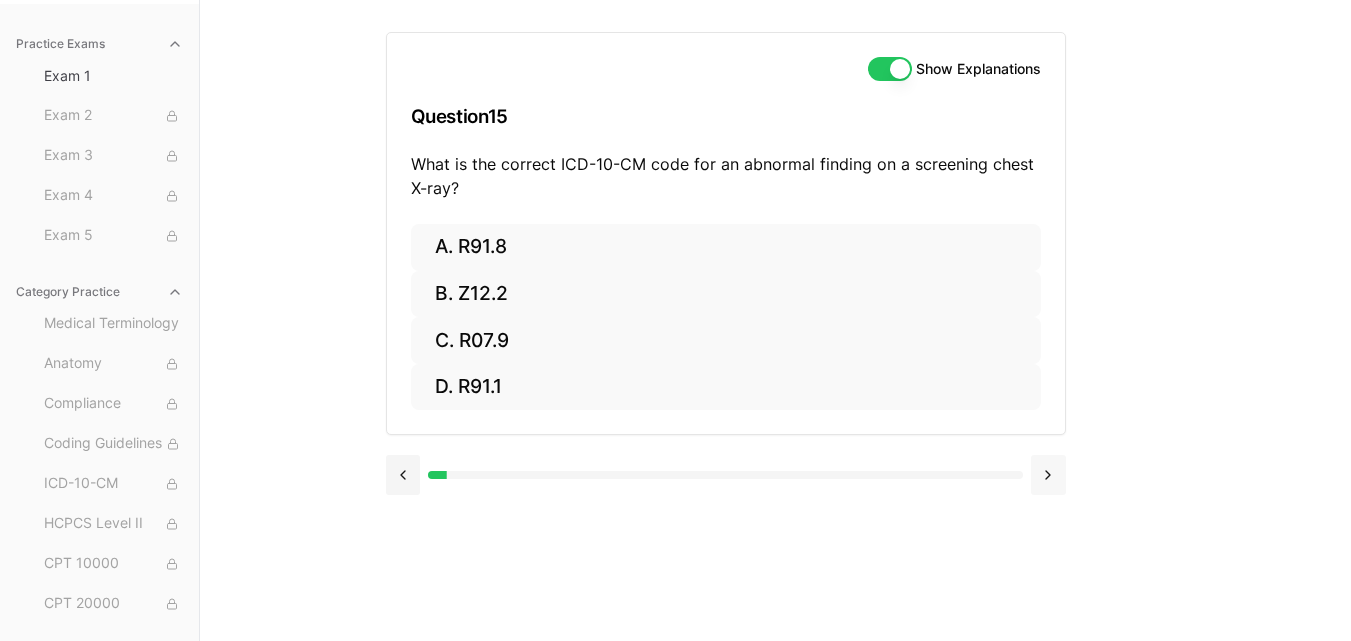 click at bounding box center [1048, 475] 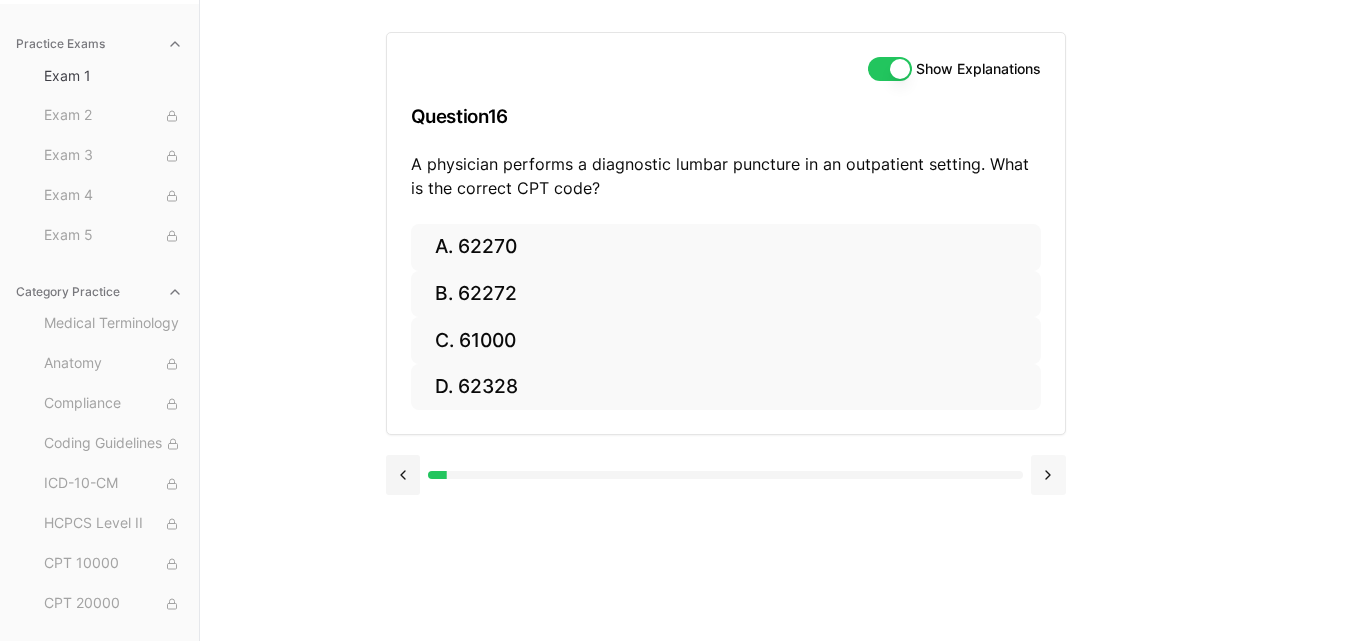 click at bounding box center [1048, 475] 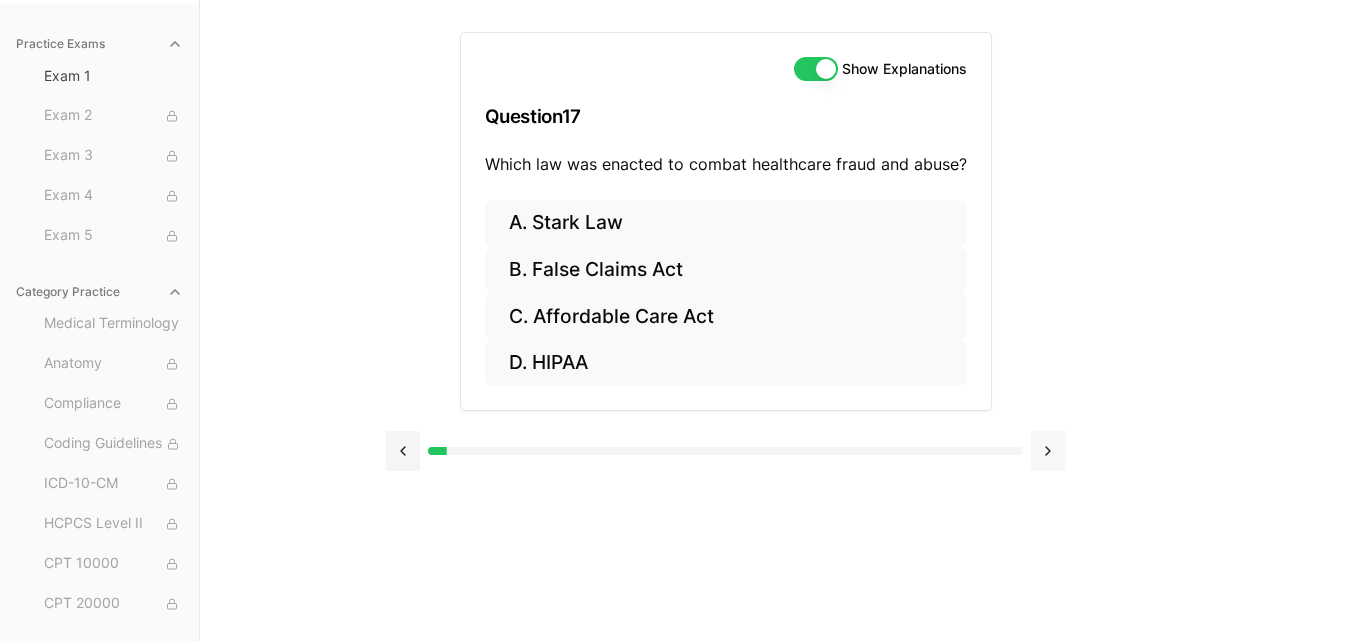 click at bounding box center (1048, 451) 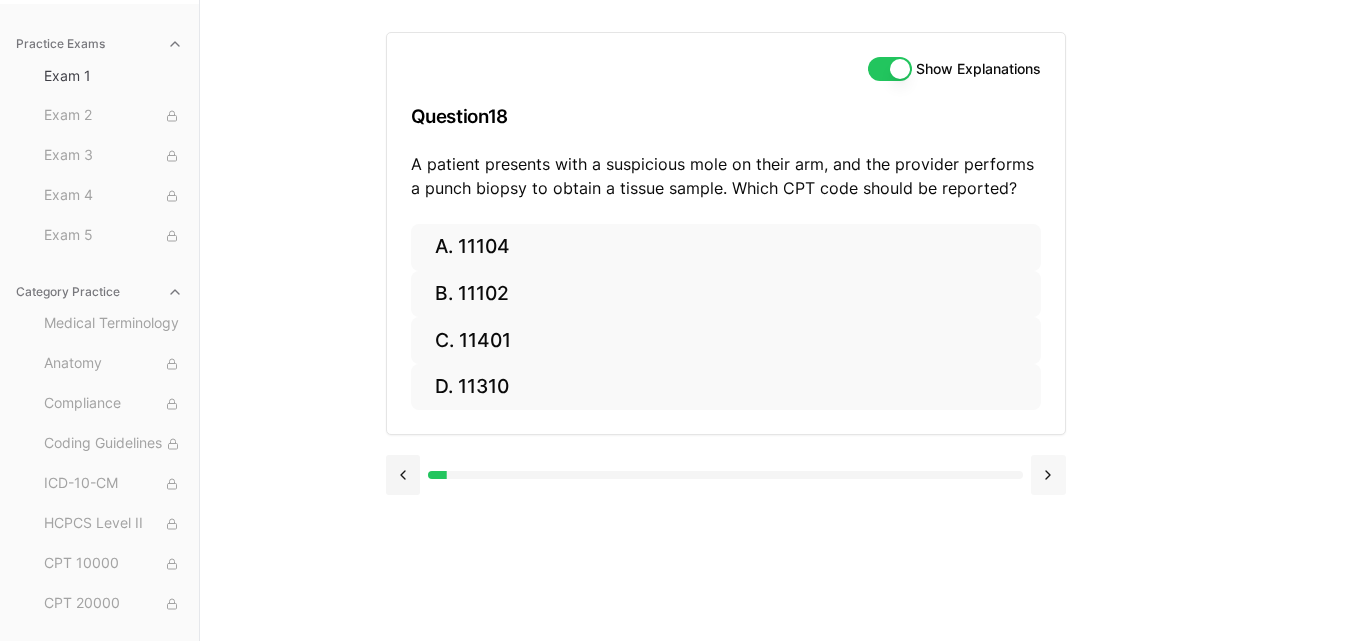 click at bounding box center [1048, 475] 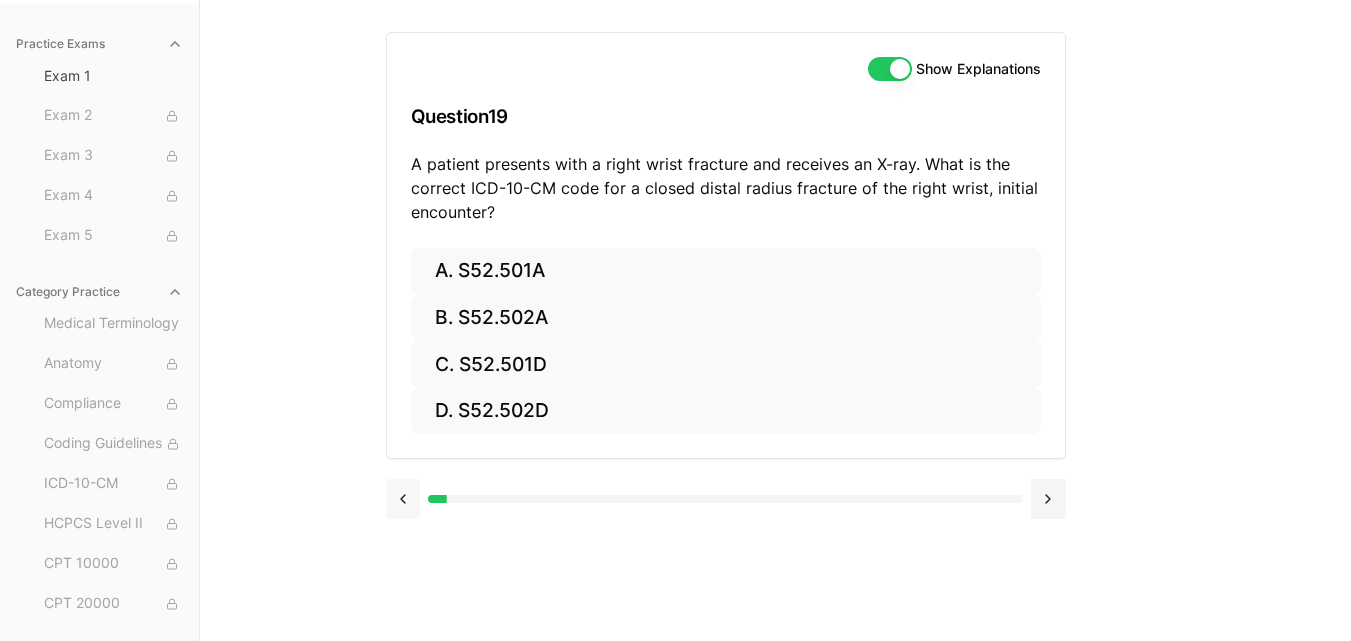 click at bounding box center [403, 499] 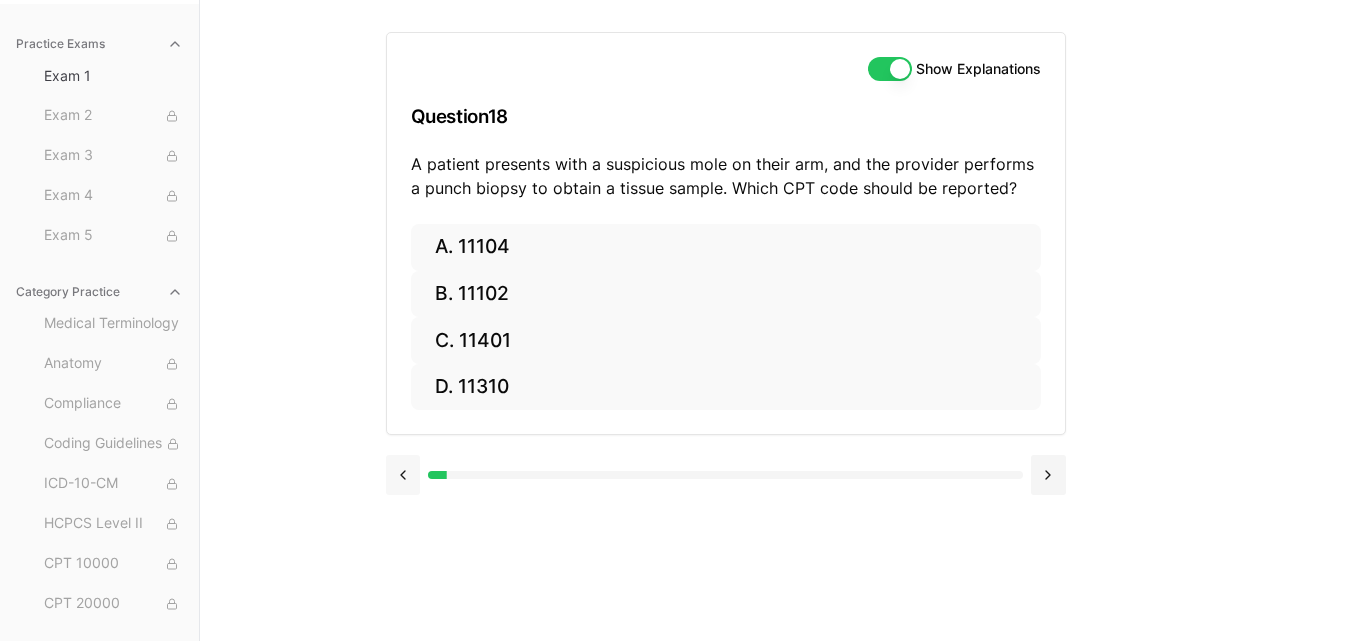 click at bounding box center [726, 473] 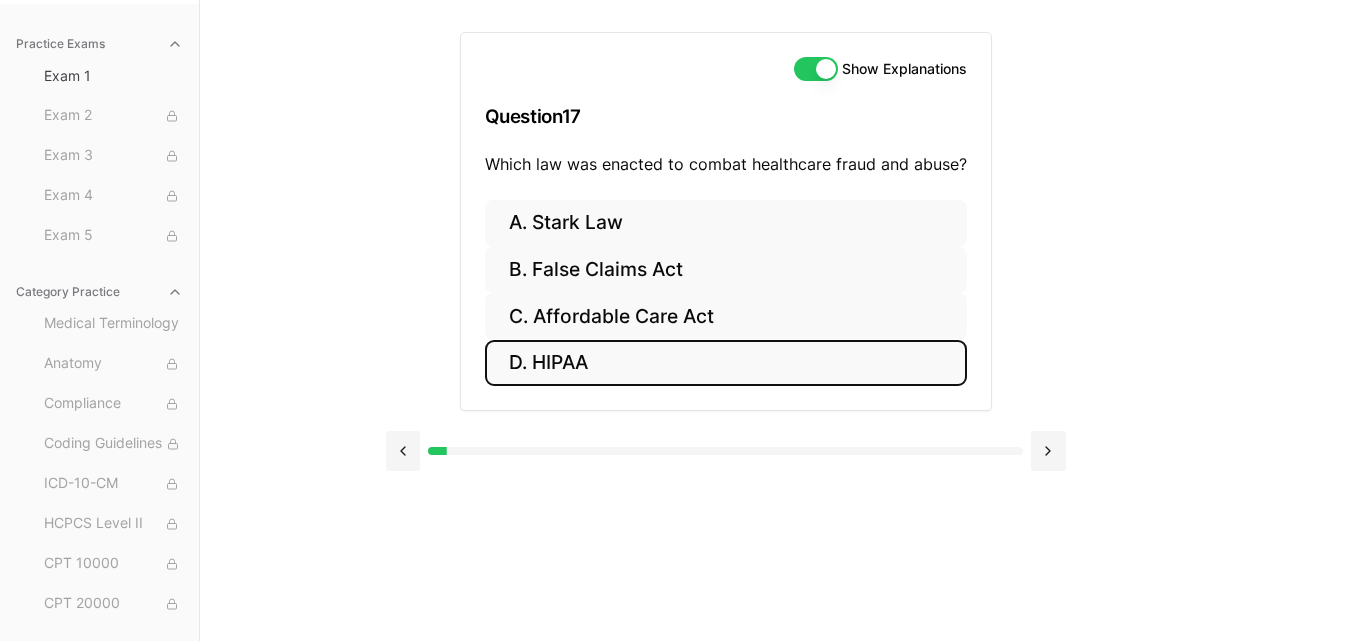 click on "D. HIPAA" at bounding box center (726, 363) 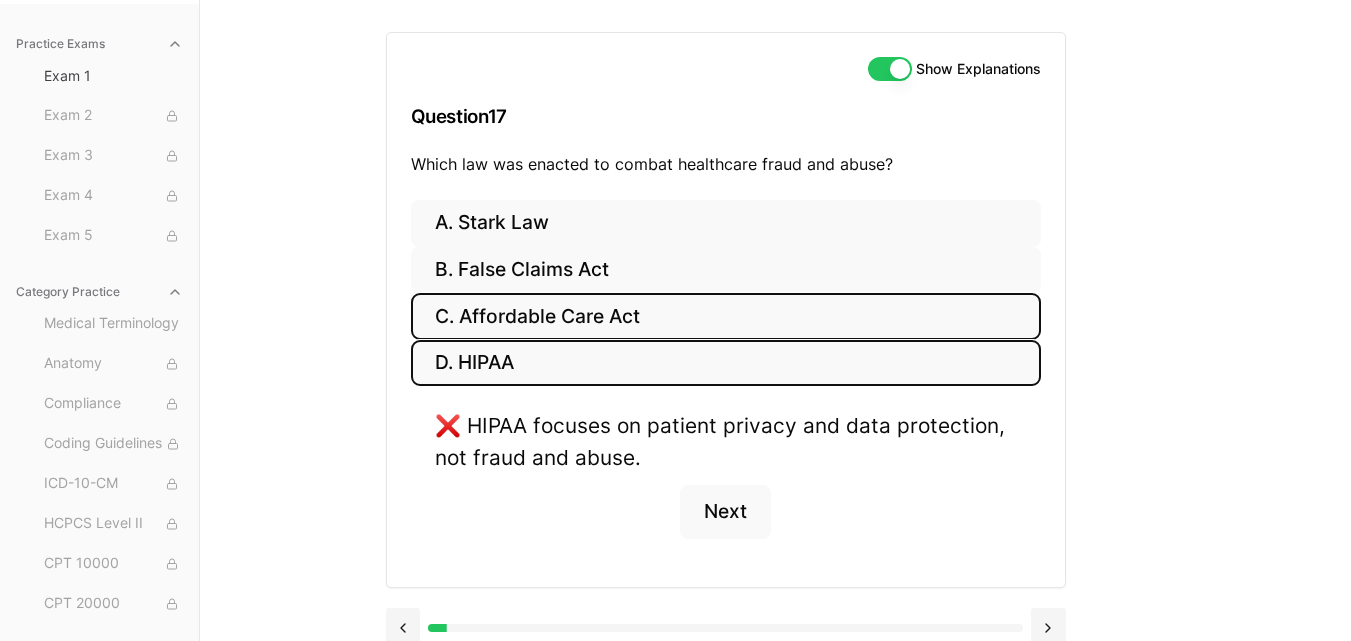 click on "C. Affordable Care Act" at bounding box center [726, 316] 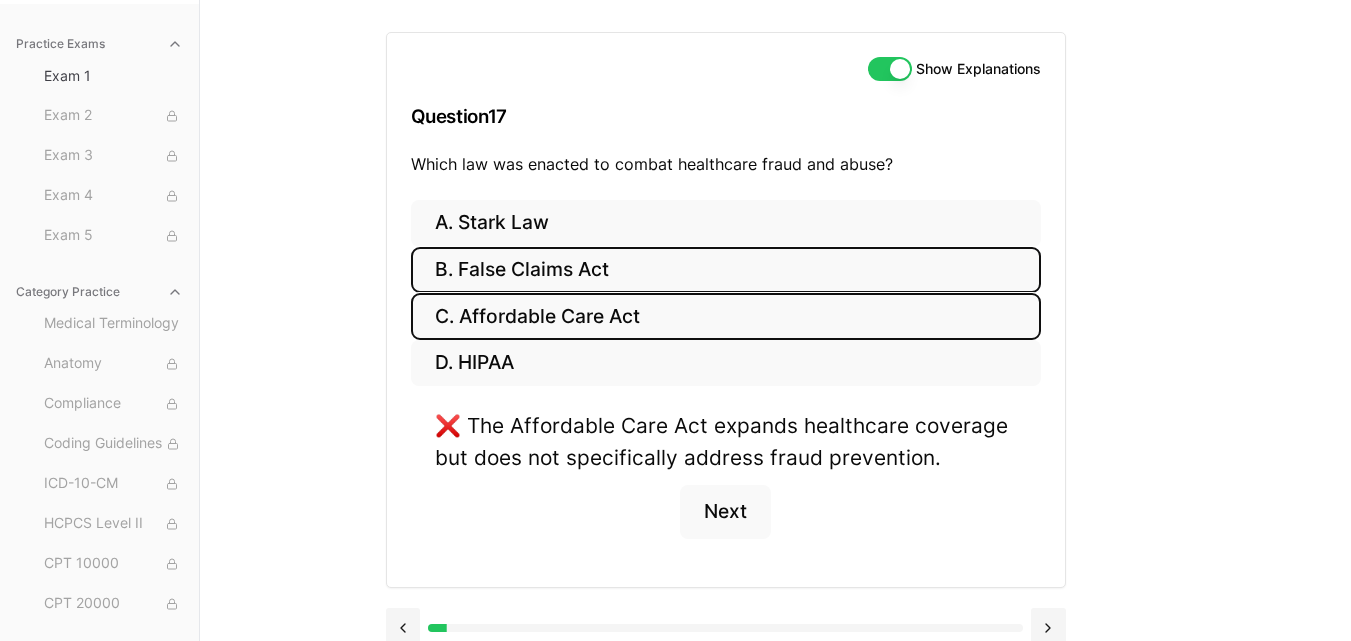 click on "B. False Claims Act" at bounding box center (726, 270) 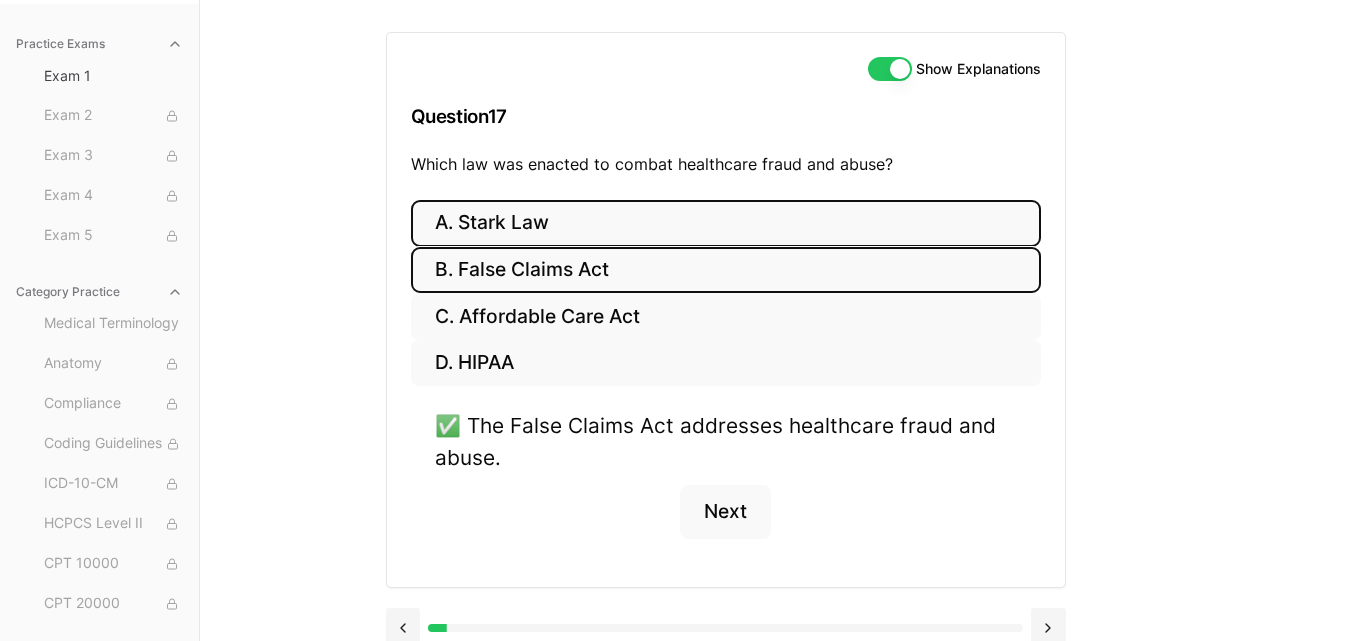 click on "A. Stark Law" at bounding box center [726, 223] 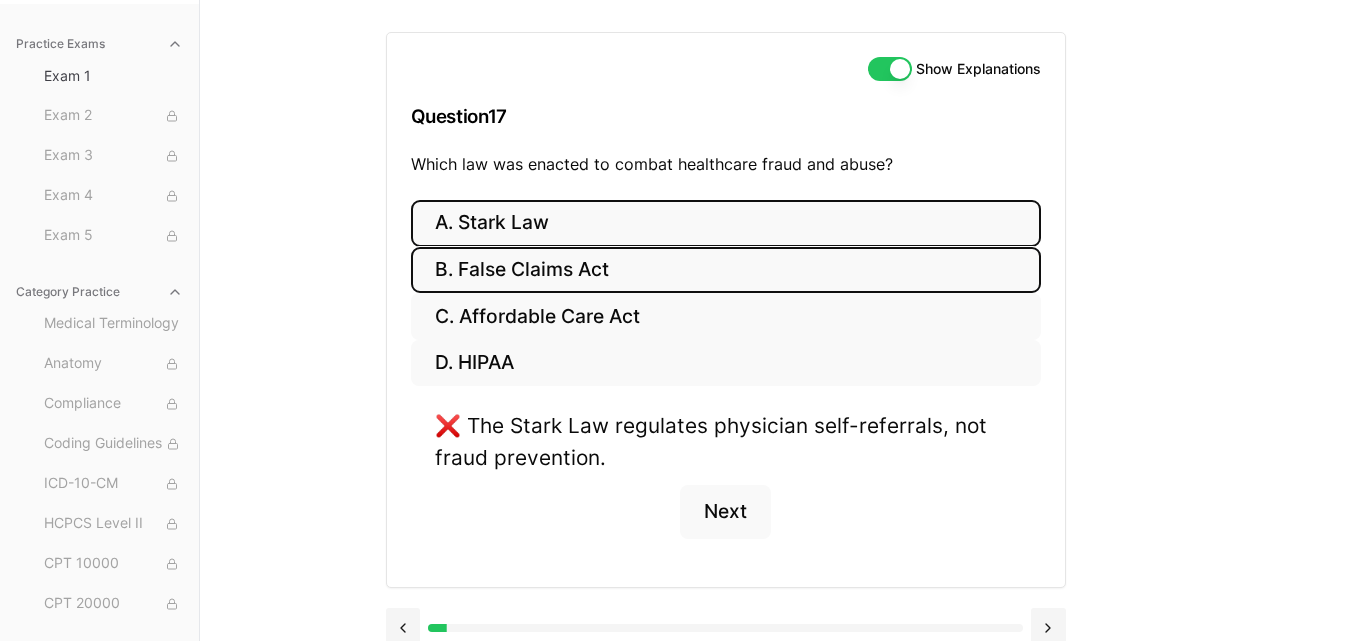 click on "B. False Claims Act" at bounding box center (726, 270) 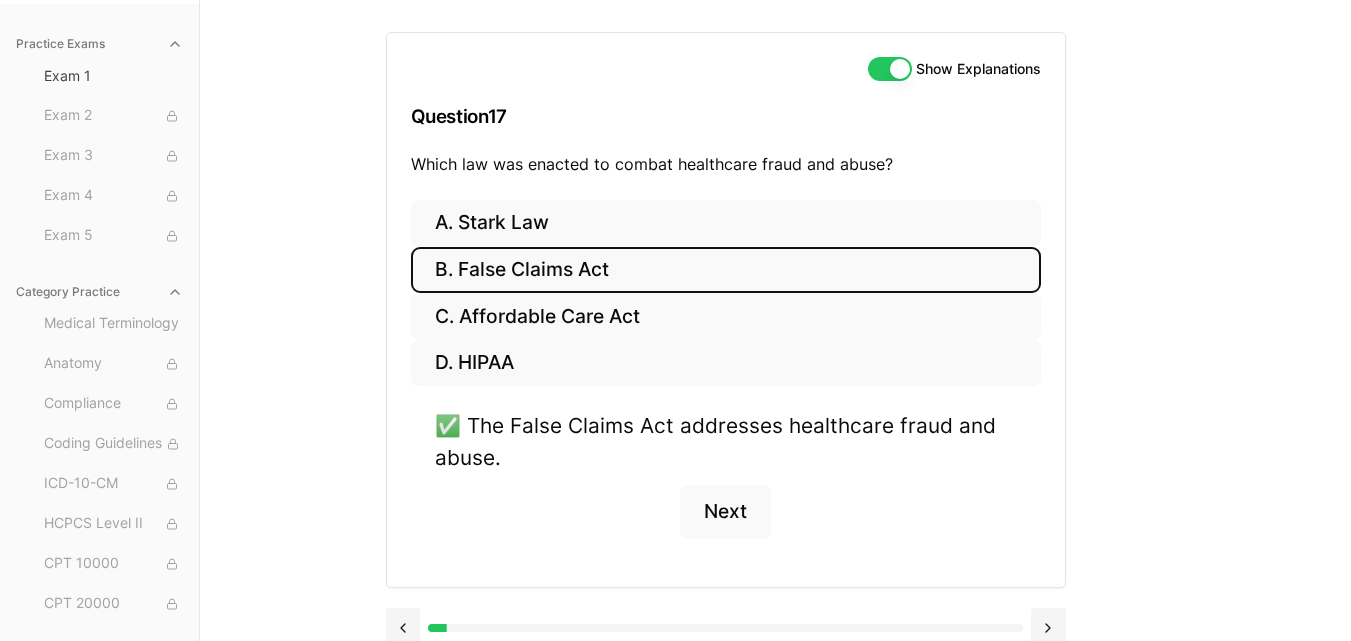 scroll, scrollTop: 207, scrollLeft: 0, axis: vertical 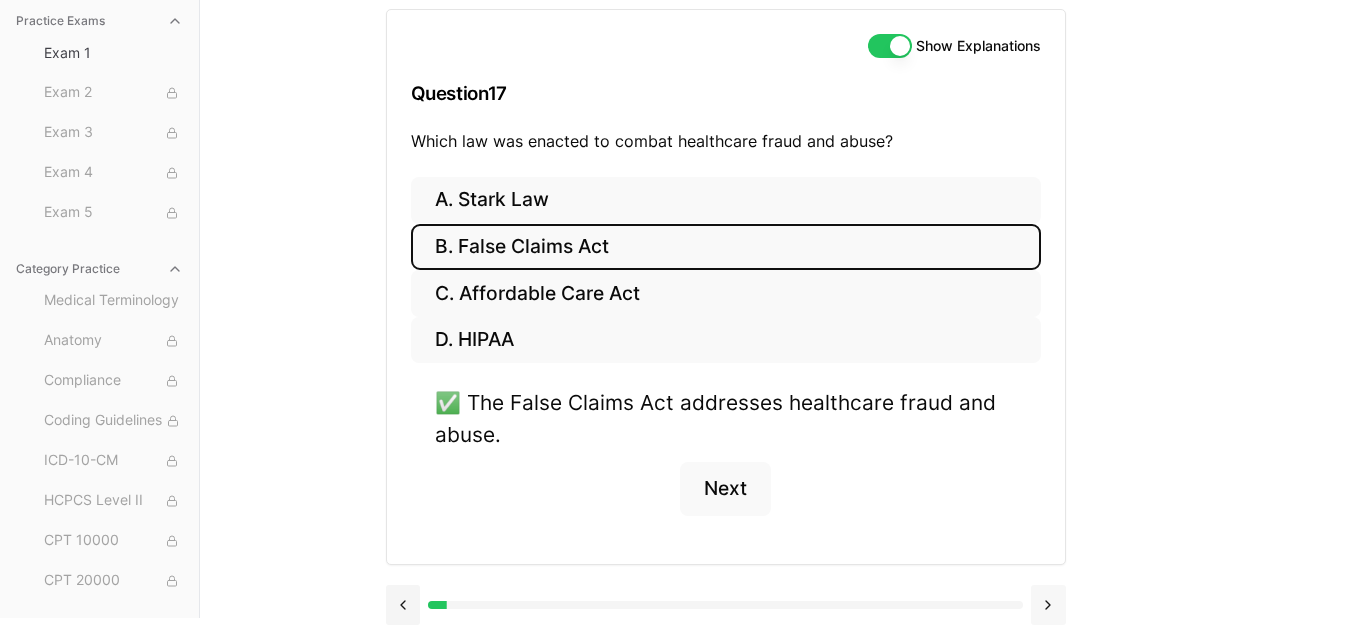 click at bounding box center (1048, 605) 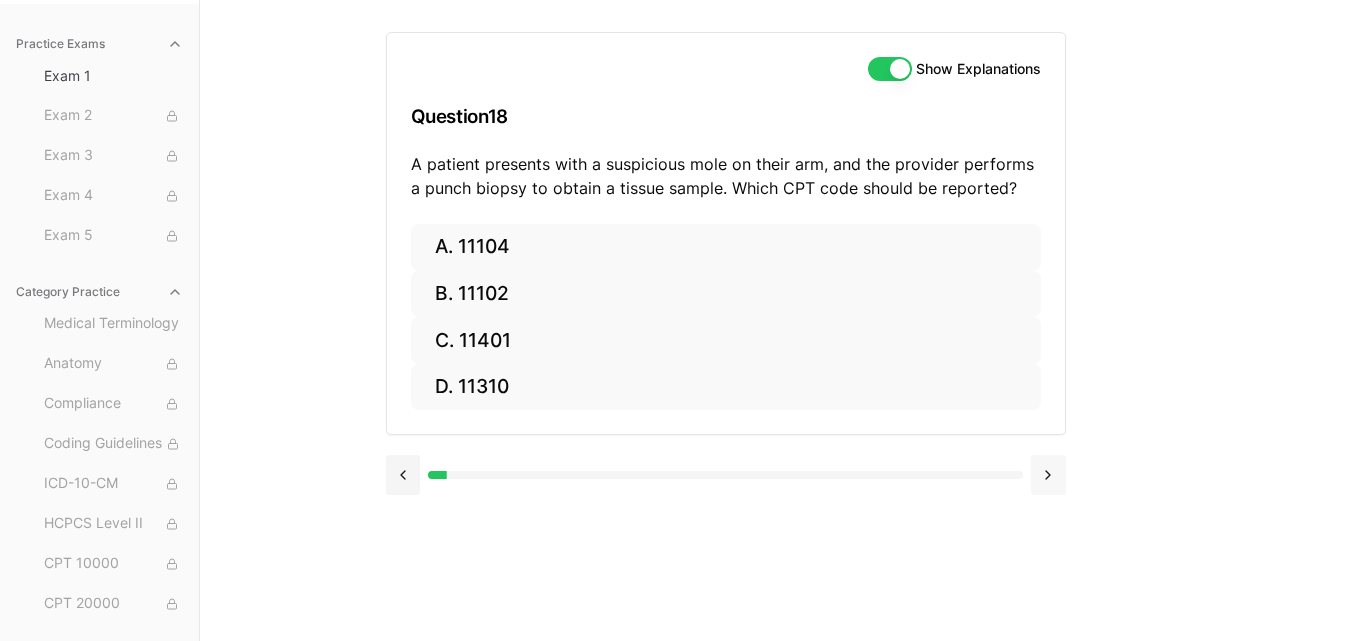 scroll, scrollTop: 184, scrollLeft: 0, axis: vertical 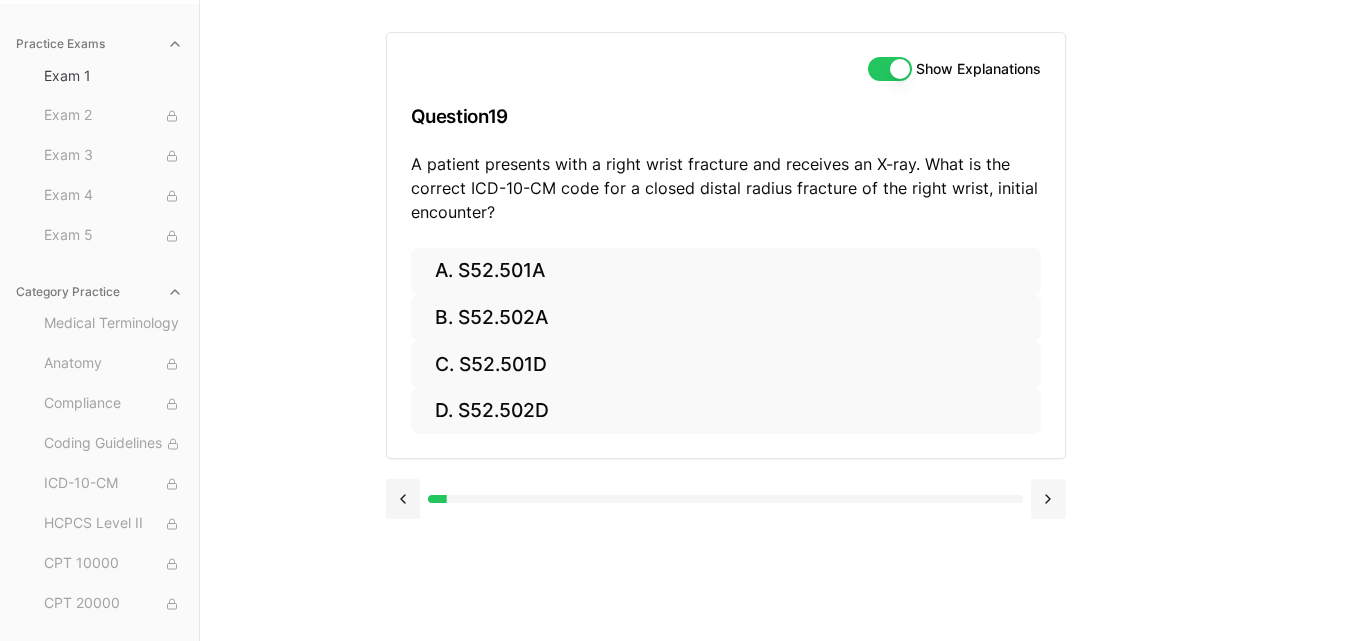 click at bounding box center [1048, 499] 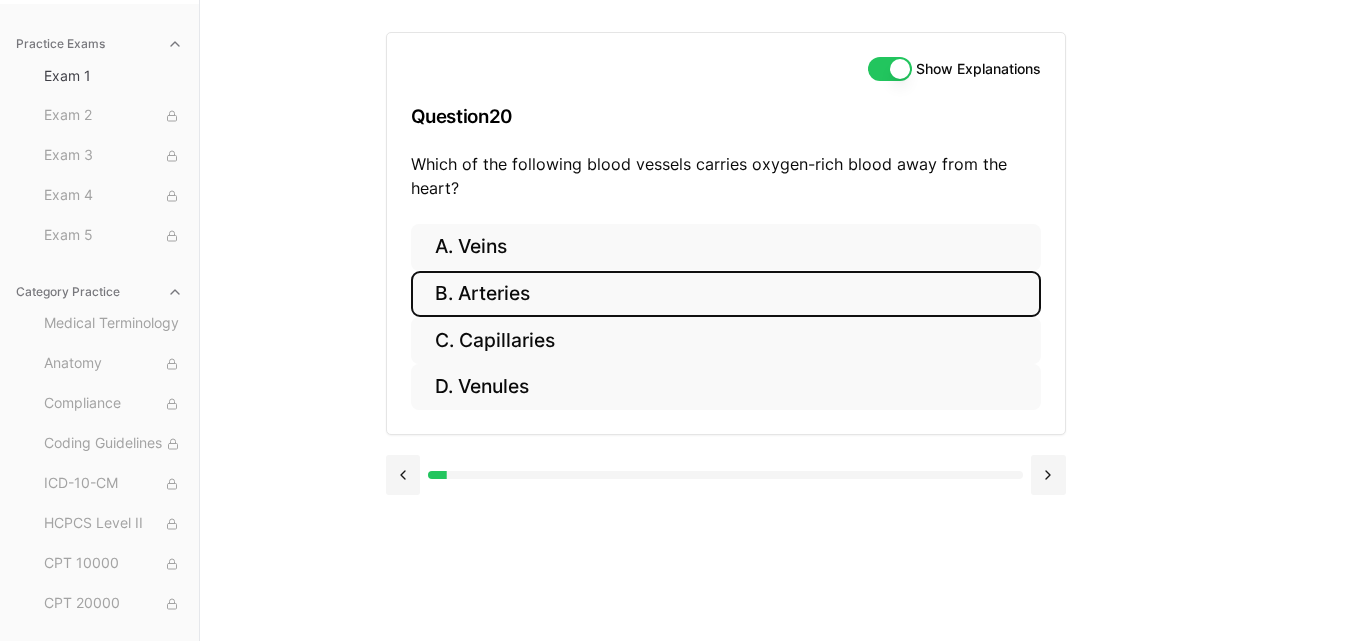 click on "B. Arteries" at bounding box center [726, 294] 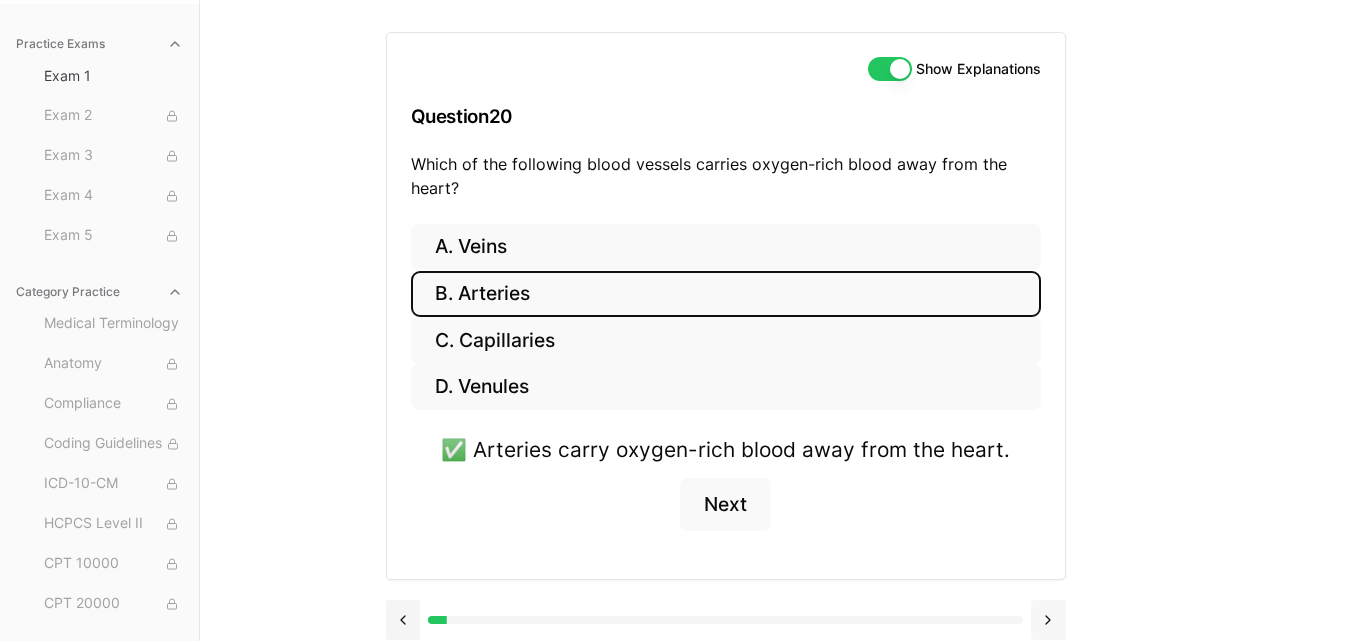 click at bounding box center (1048, 620) 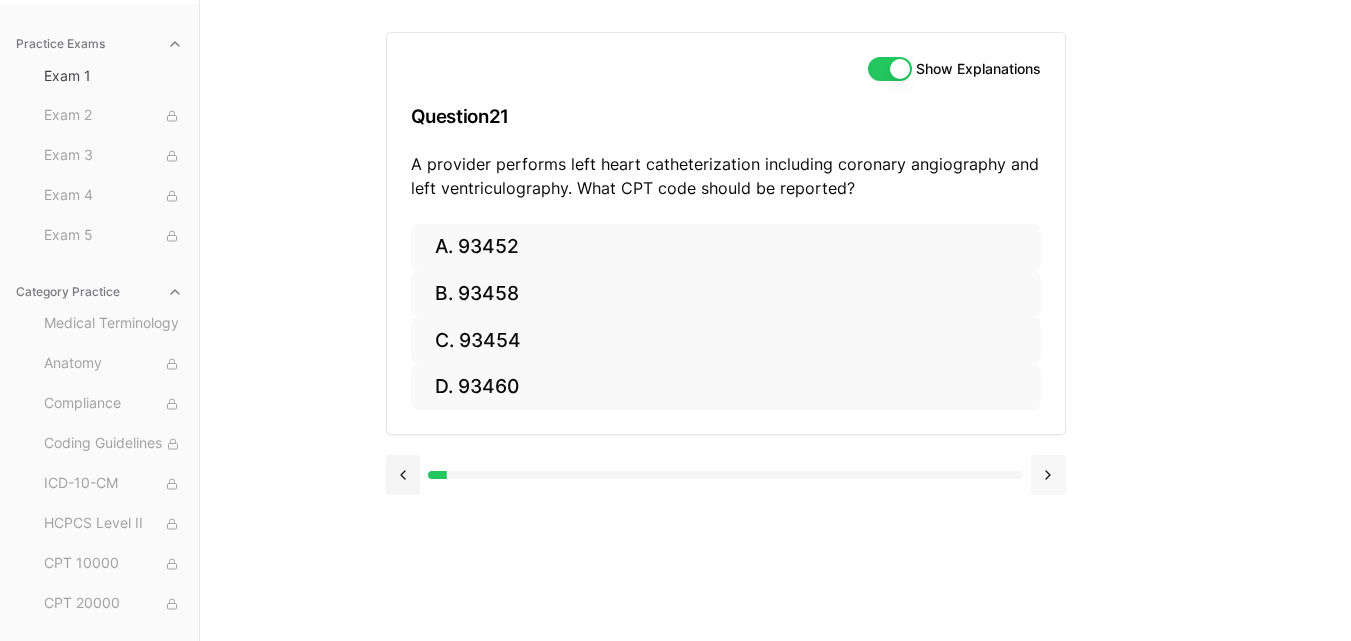 click at bounding box center (1048, 475) 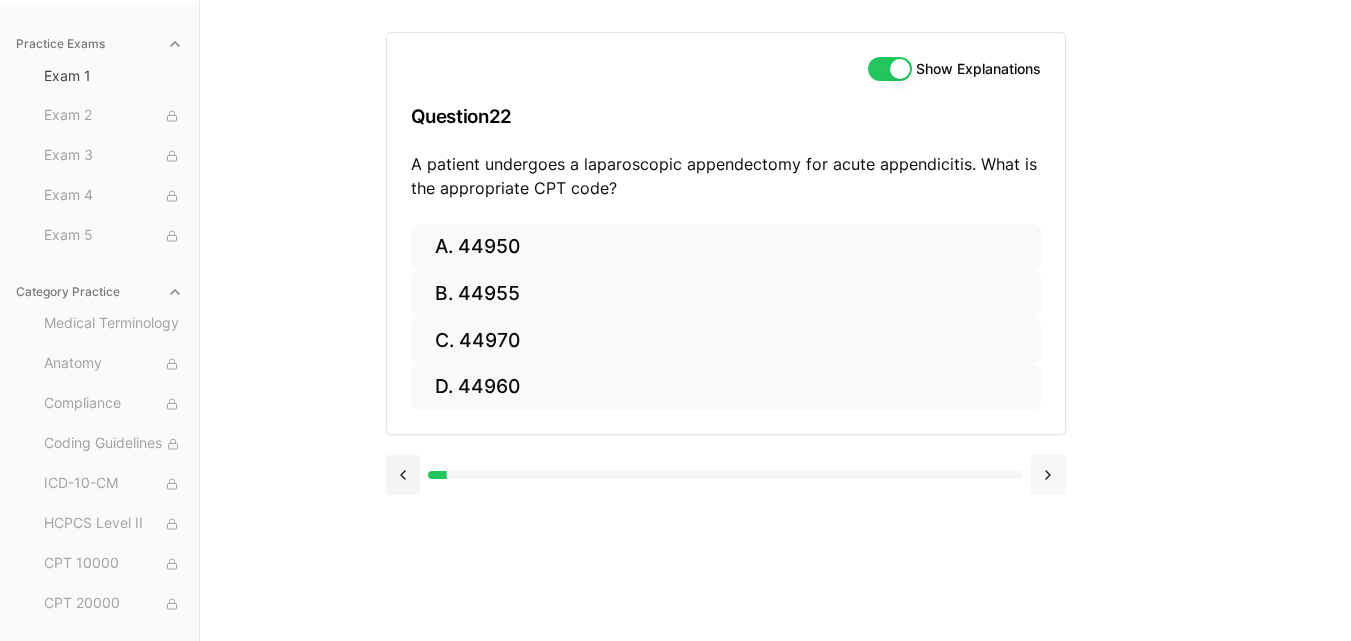 click at bounding box center (1048, 475) 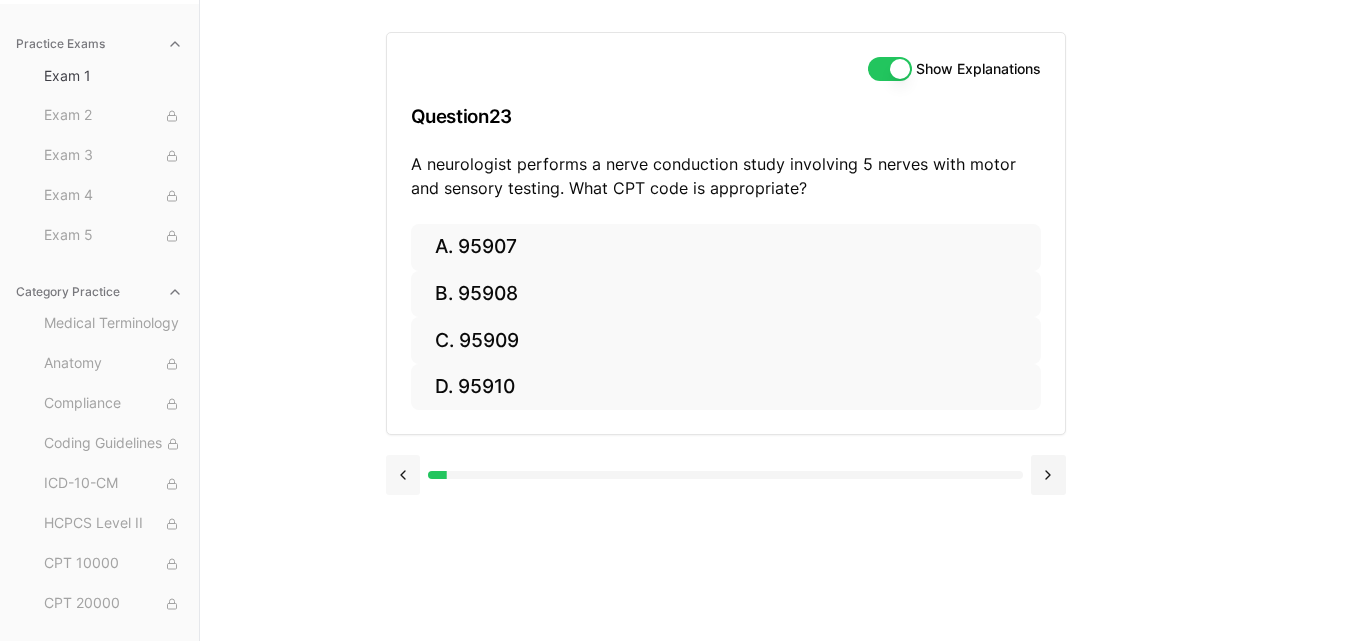 click at bounding box center (403, 475) 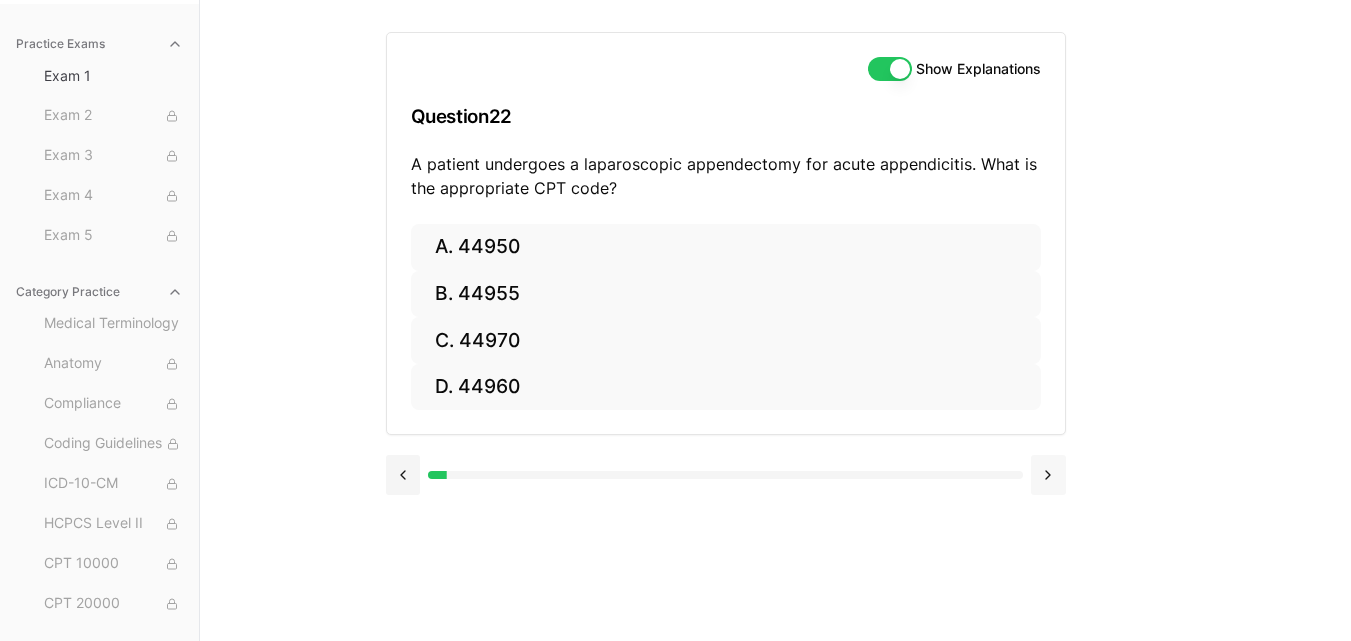 click at bounding box center (1048, 475) 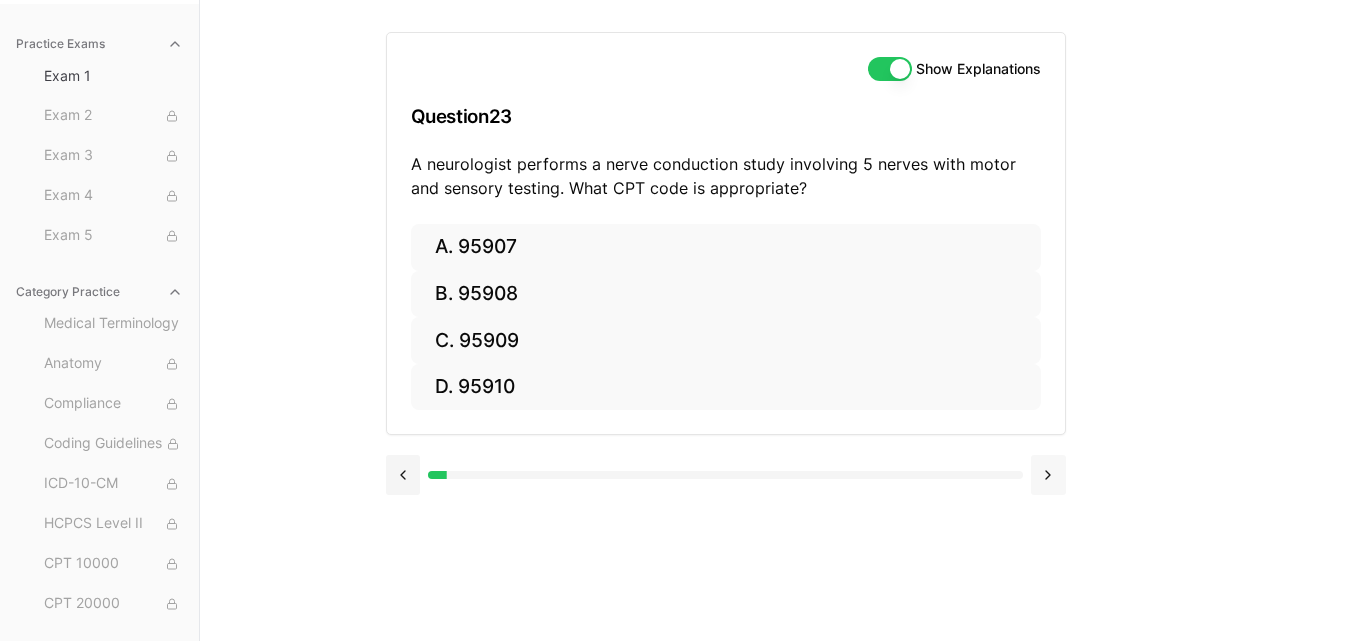 click at bounding box center [1048, 475] 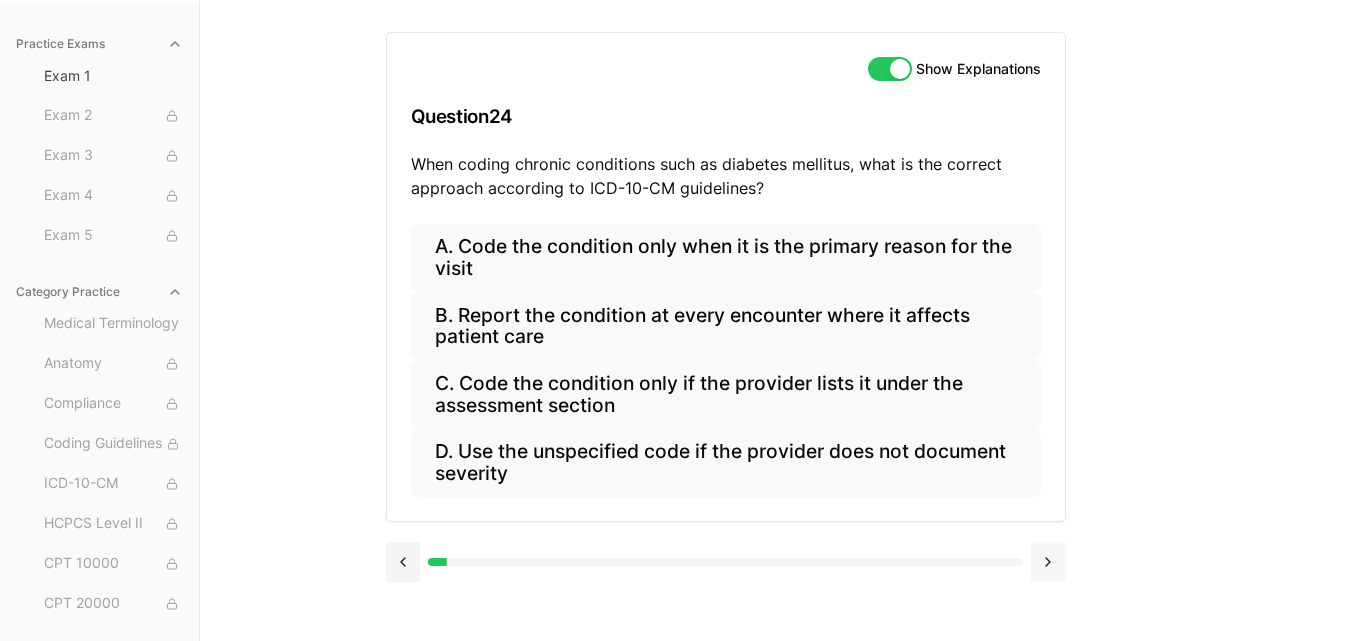 click at bounding box center [1048, 562] 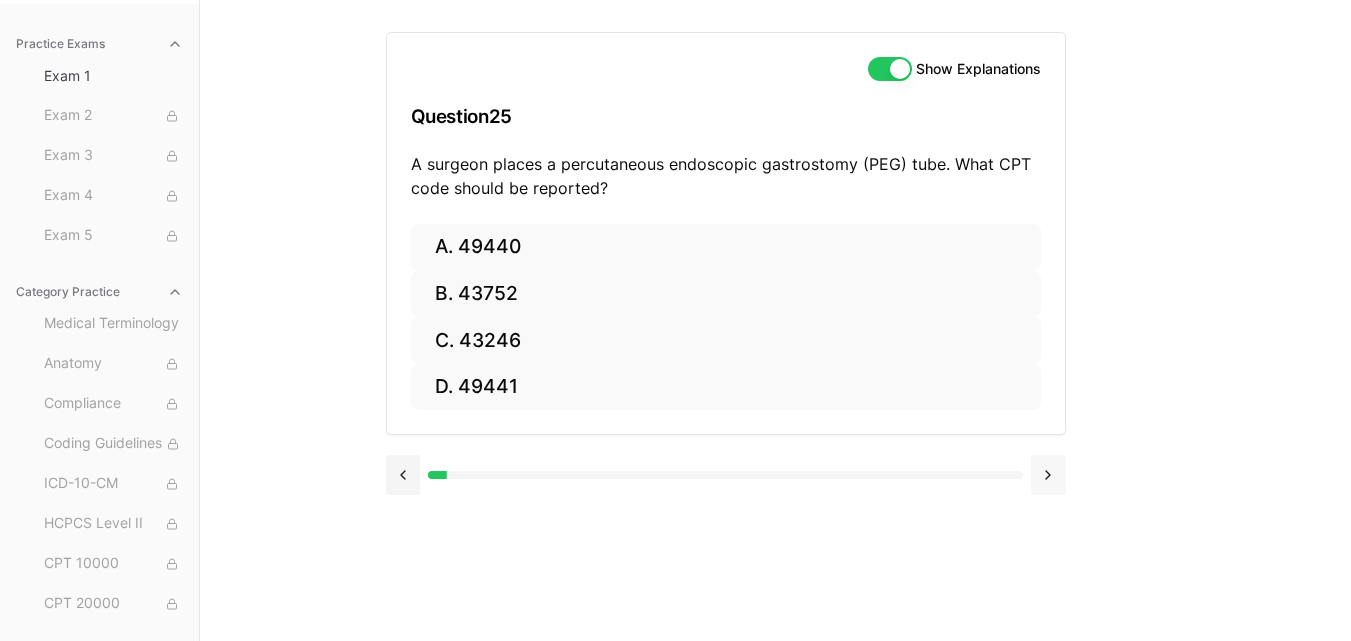 click on "Show Explanations Question  25 A surgeon places a percutaneous endoscopic gastrostomy (PEG) tube. What CPT code should be reported? A. 49440 B. 43752 C. 43246 D. 49441" at bounding box center [776, 320] 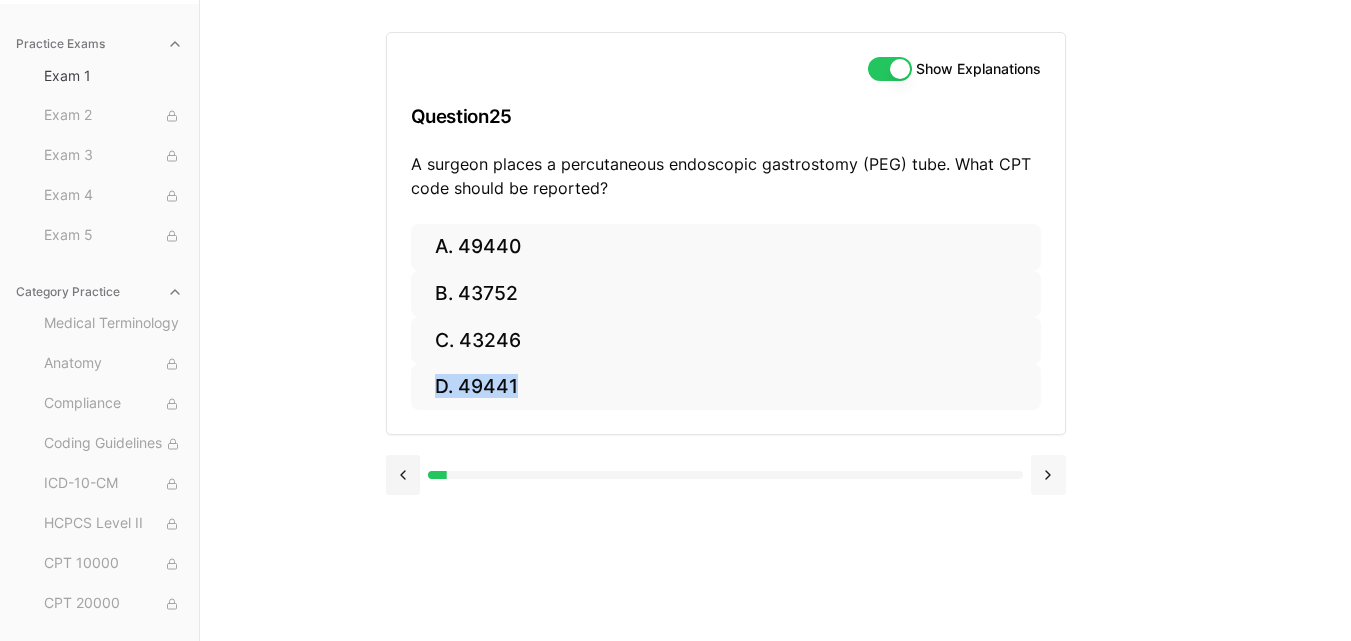click on "Show Explanations Question  25 A surgeon places a percutaneous endoscopic gastrostomy (PEG) tube. What CPT code should be reported? A. 49440 B. 43752 C. 43246 D. 49441" at bounding box center [776, 320] 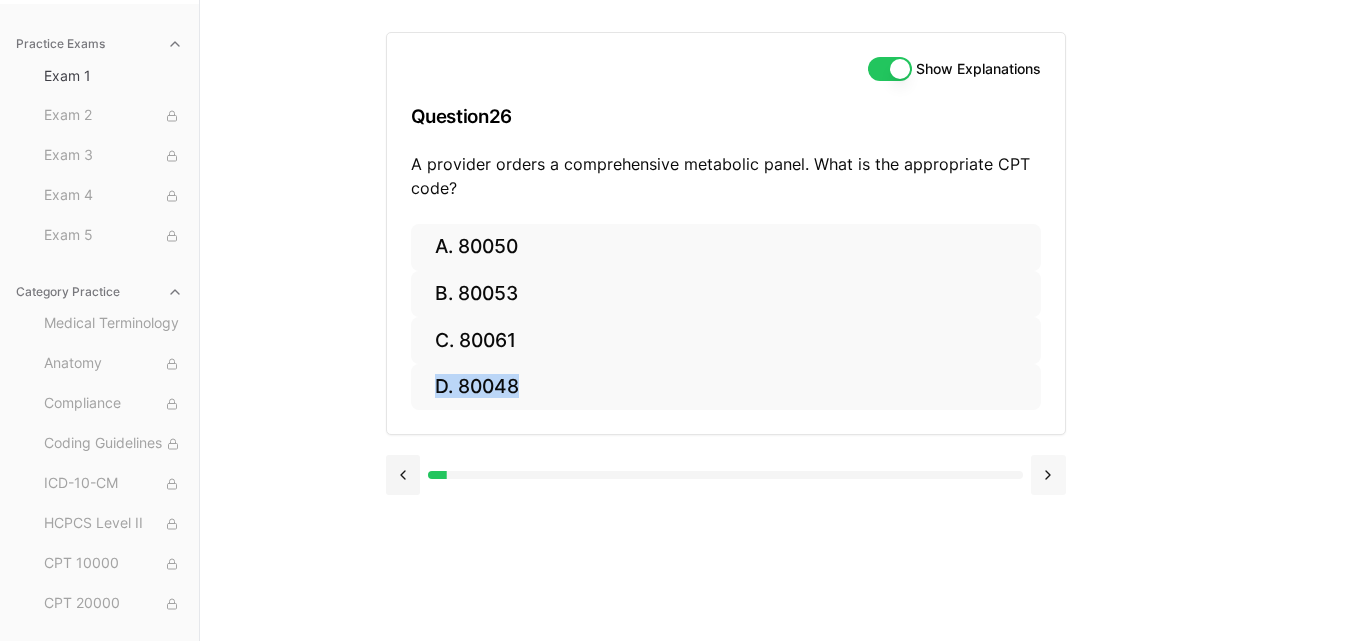 click at bounding box center [1048, 475] 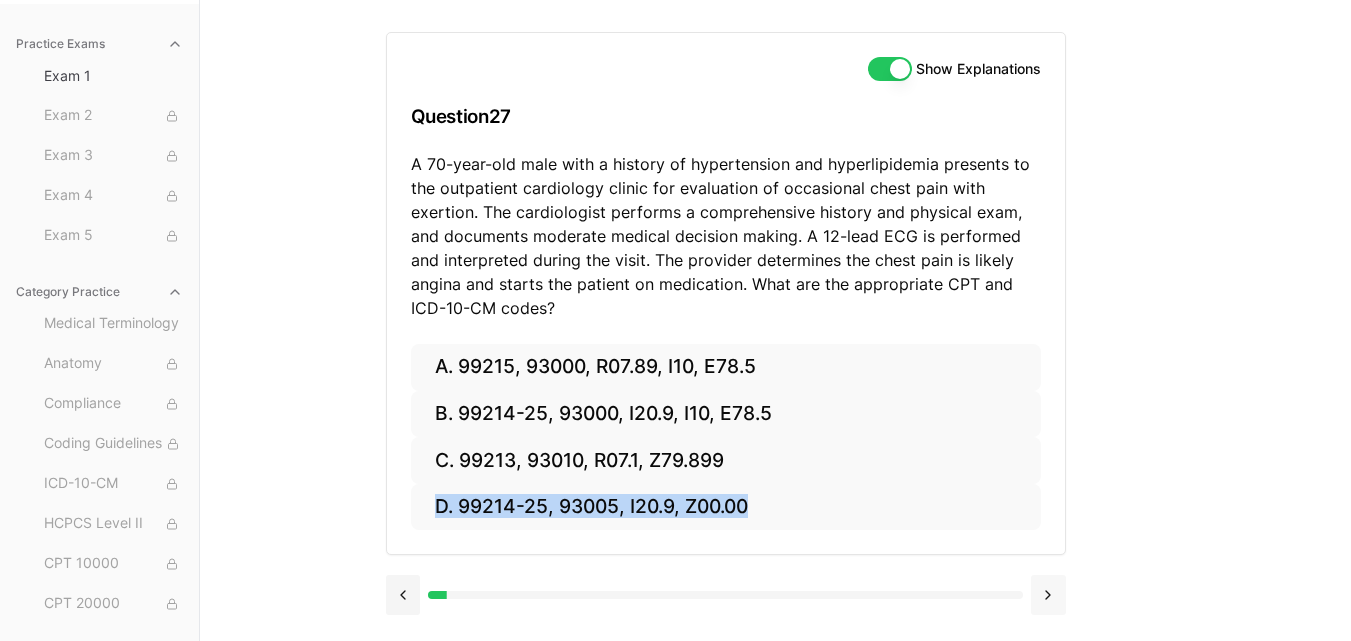 click at bounding box center [1048, 595] 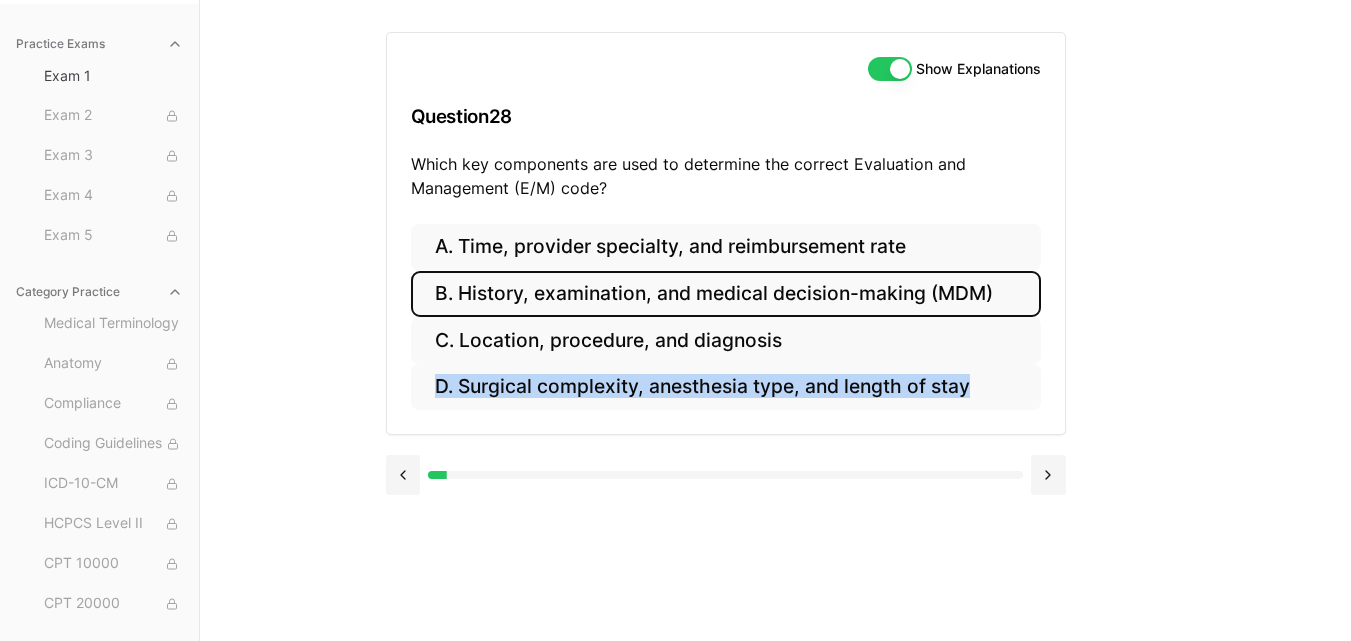 click on "B. History, examination, and medical decision-making (MDM)" at bounding box center [726, 294] 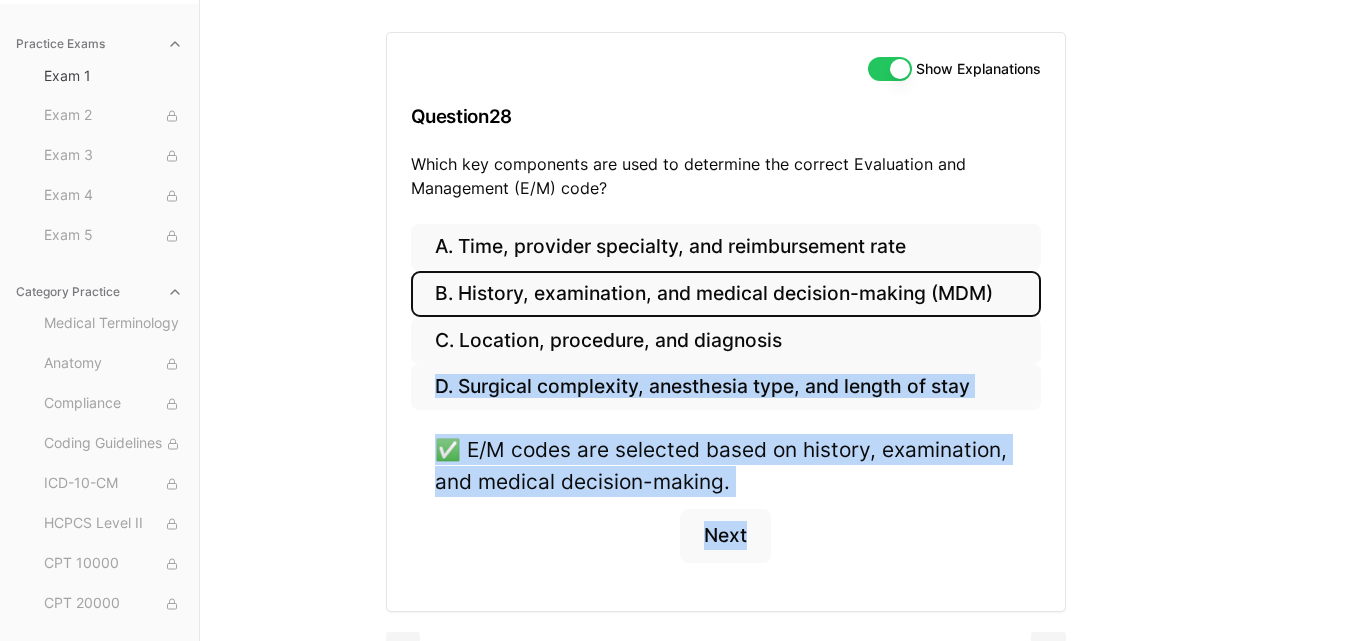 click on "✅ E/M codes are selected based on history, examination, and medical decision-making. Next" at bounding box center (726, 510) 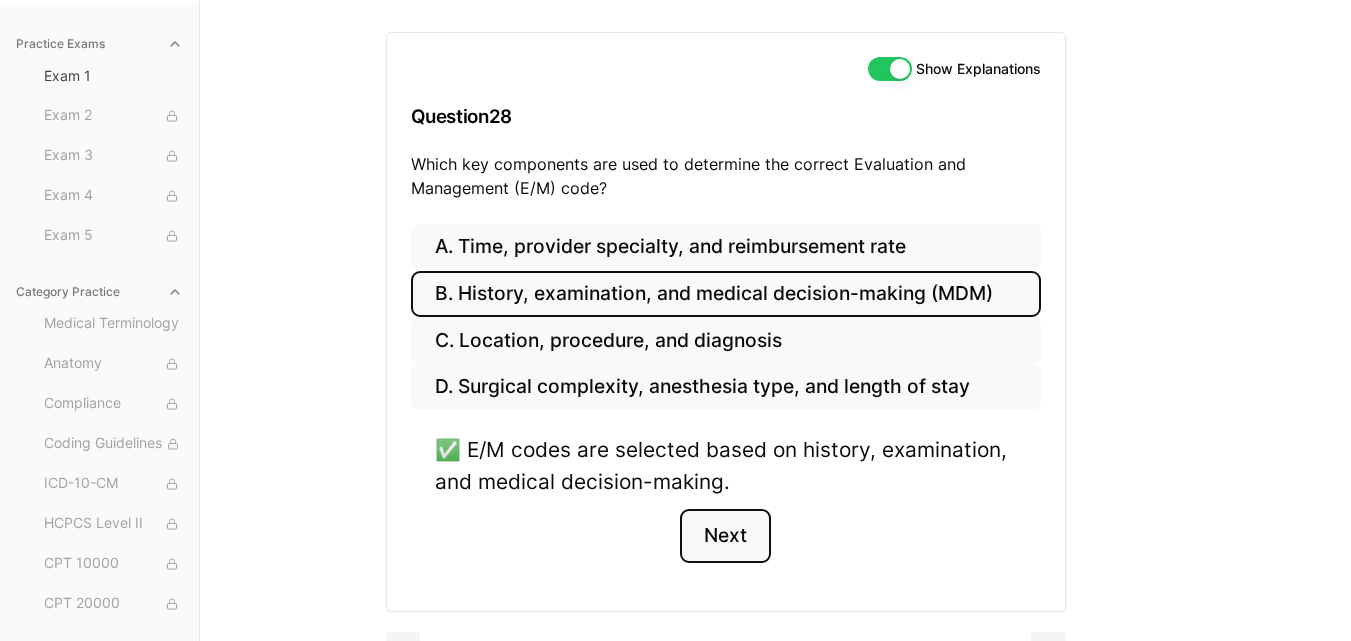 click on "Next" at bounding box center [725, 536] 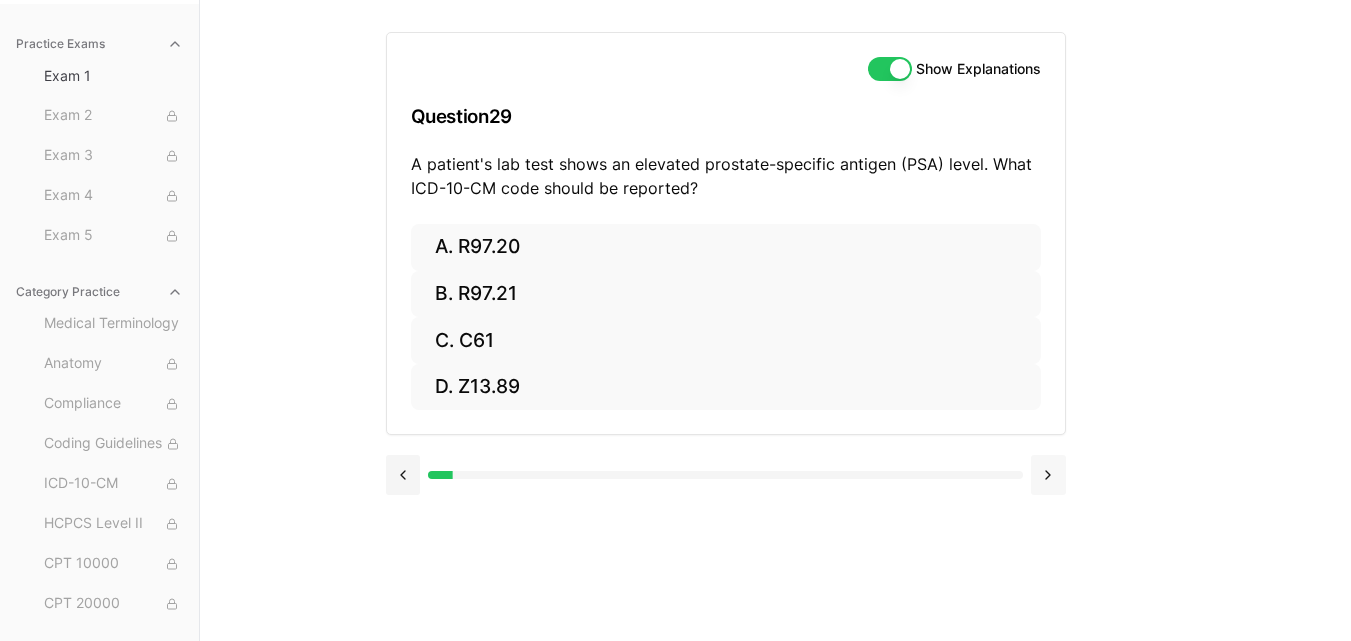 click at bounding box center (1048, 475) 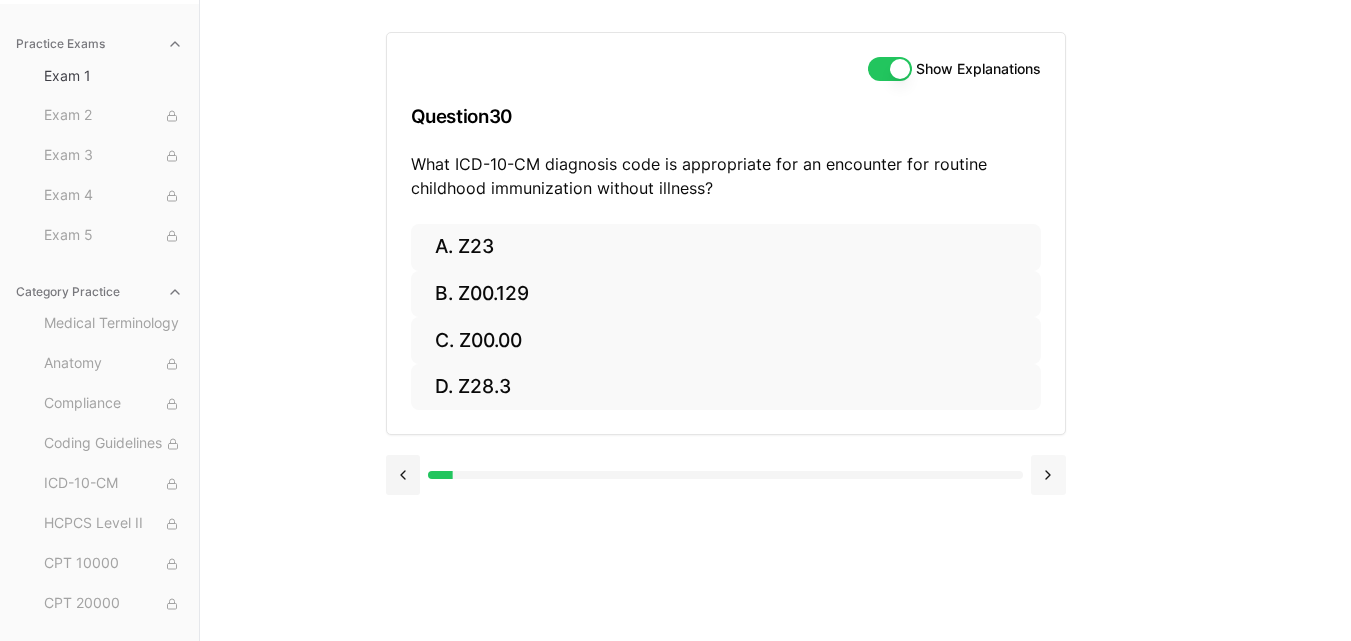 click at bounding box center [1048, 475] 